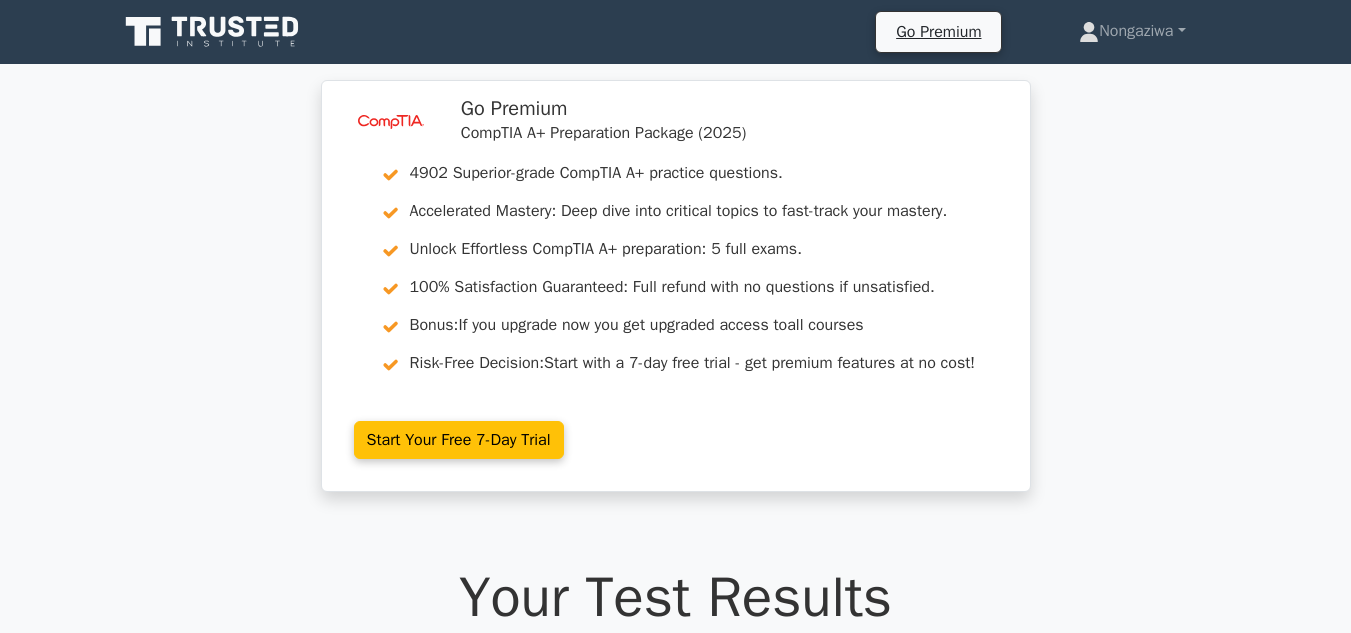 scroll, scrollTop: 0, scrollLeft: 0, axis: both 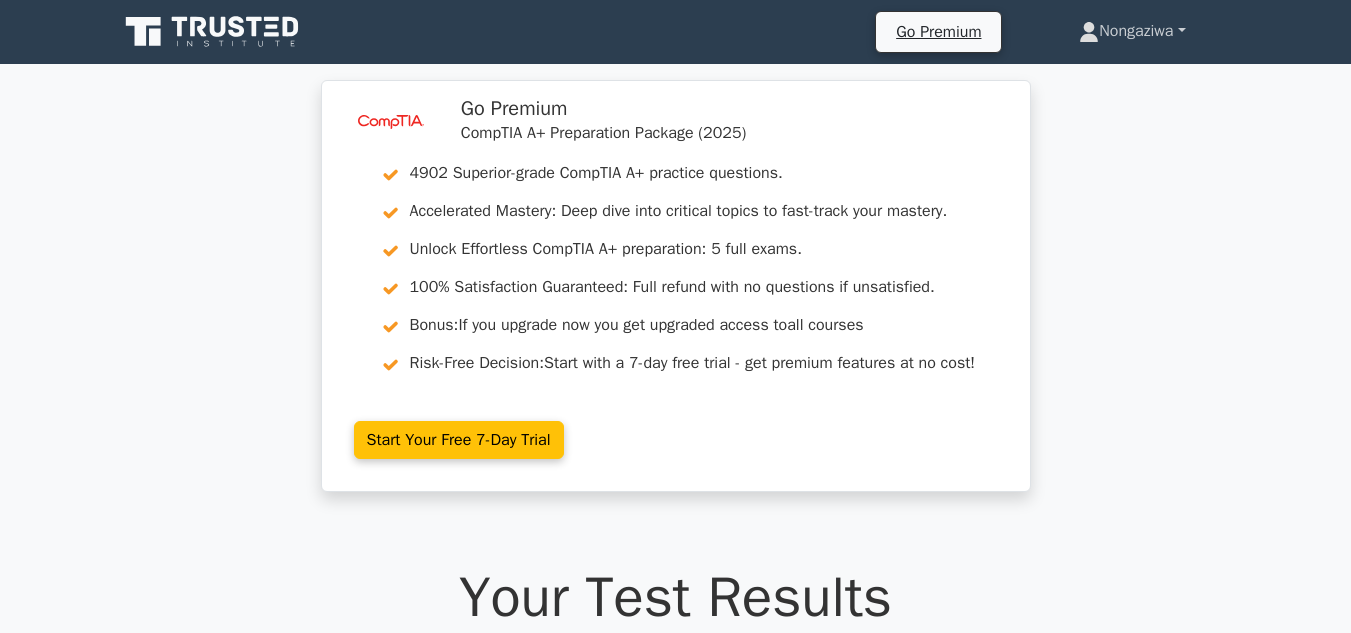 click on "Nongaziwa" at bounding box center [1132, 31] 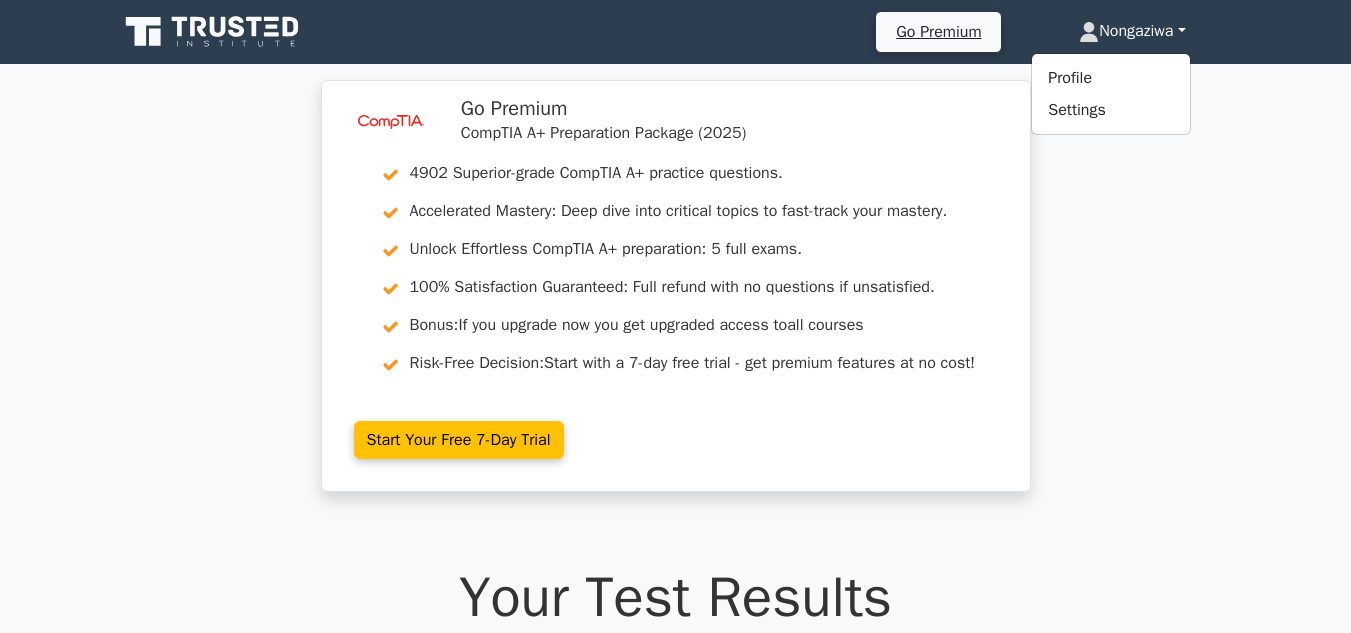 click on "image/svg+xml
Go Premium
CompTIA A+ Preparation Package (2025)
4902 Superior-grade  CompTIA A+ practice questions.
Accelerated Mastery: Deep dive into critical topics to fast-track your mastery.
Unlock Effortless CompTIA A+ preparation: 5 full exams." at bounding box center (675, 298) 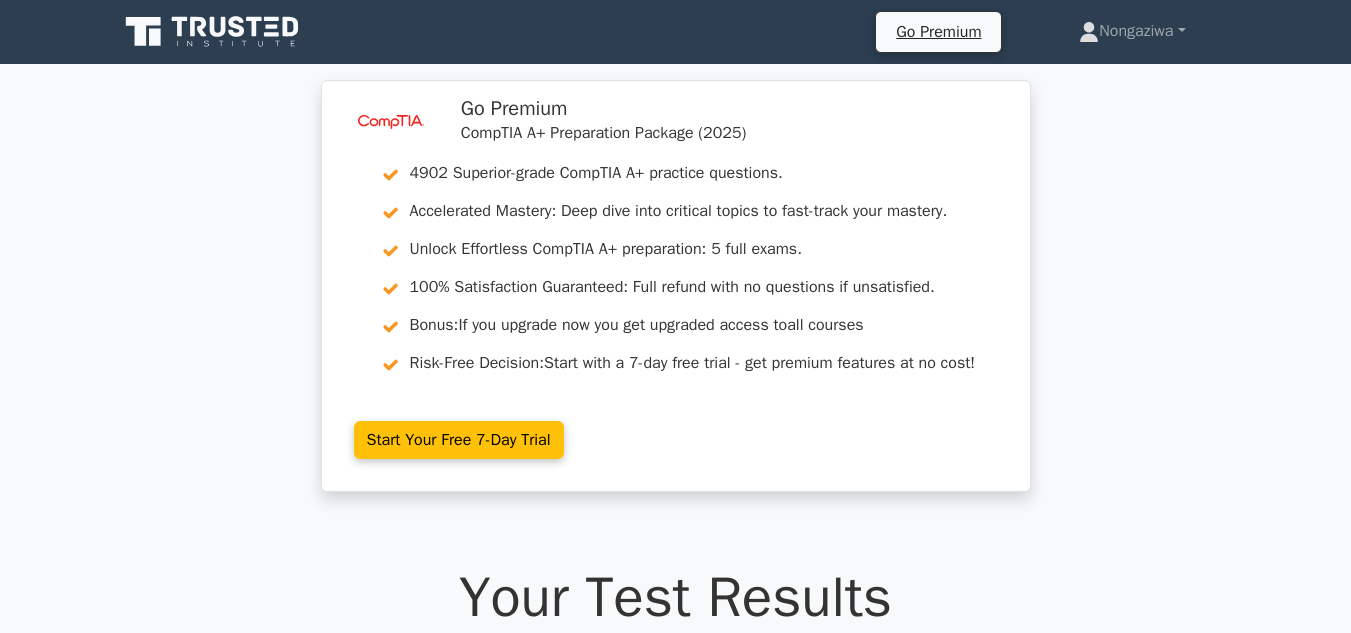 scroll, scrollTop: 553, scrollLeft: 0, axis: vertical 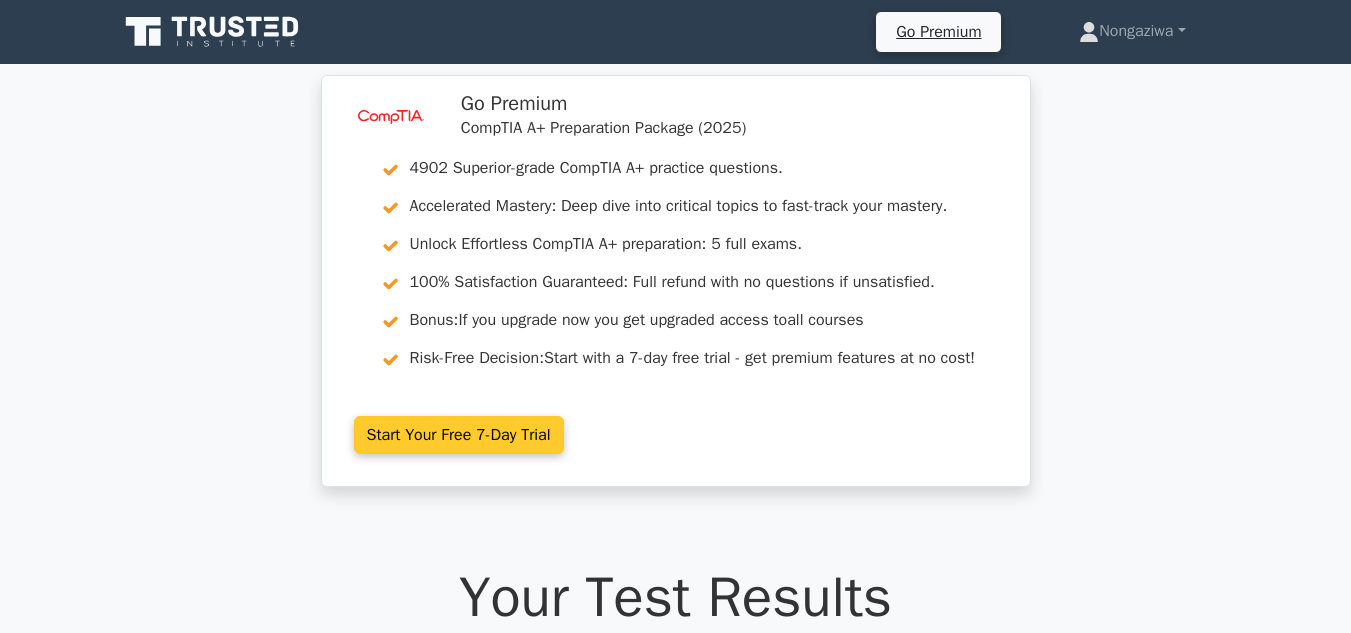 click on "Start Your Free 7-Day Trial" at bounding box center (459, 435) 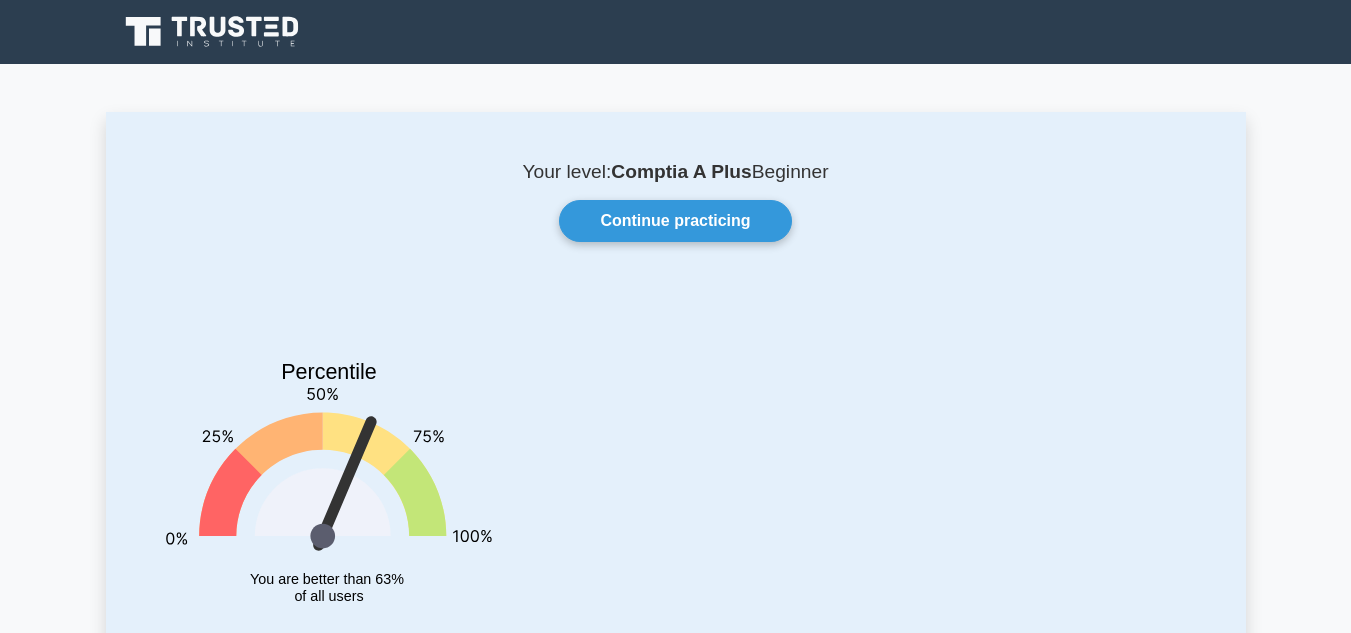 scroll, scrollTop: 0, scrollLeft: 0, axis: both 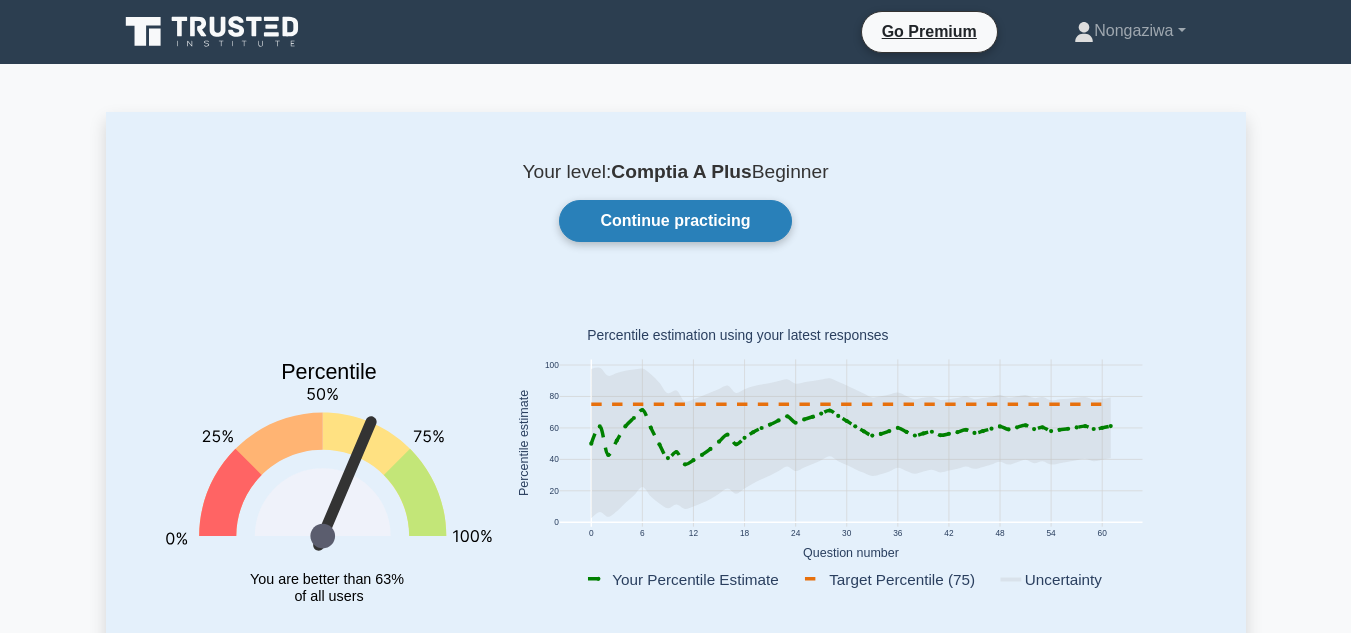 click on "Continue practicing" at bounding box center (675, 221) 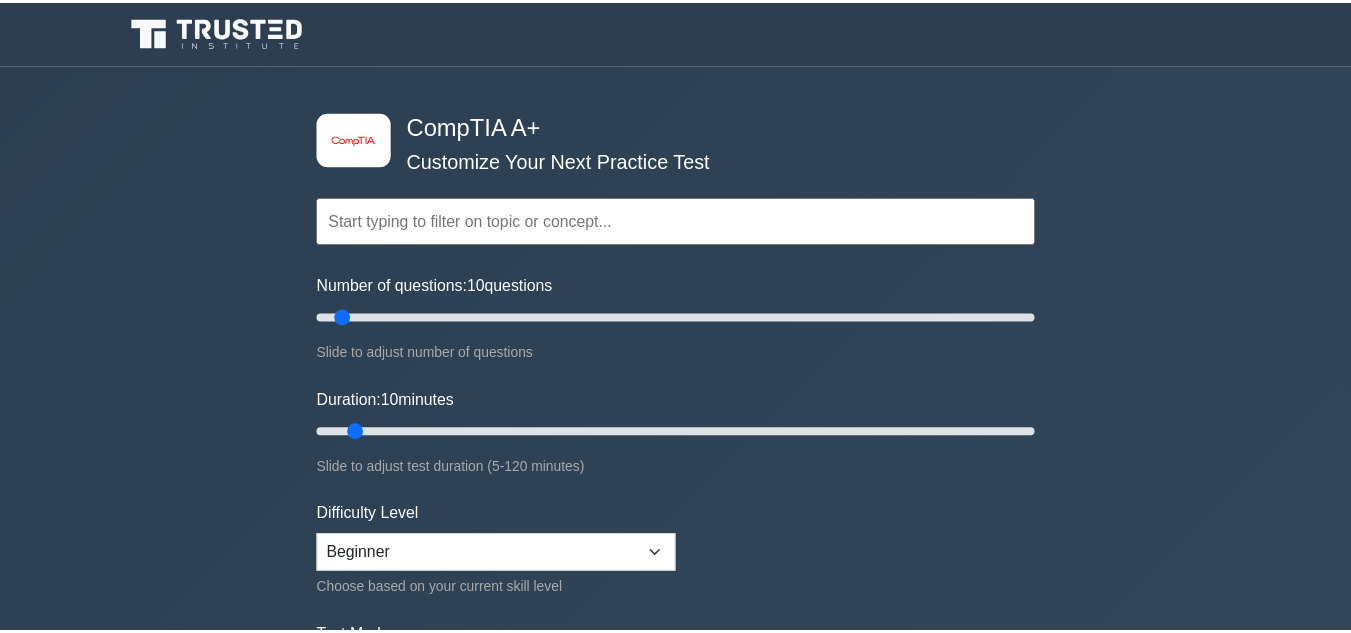 scroll, scrollTop: 0, scrollLeft: 0, axis: both 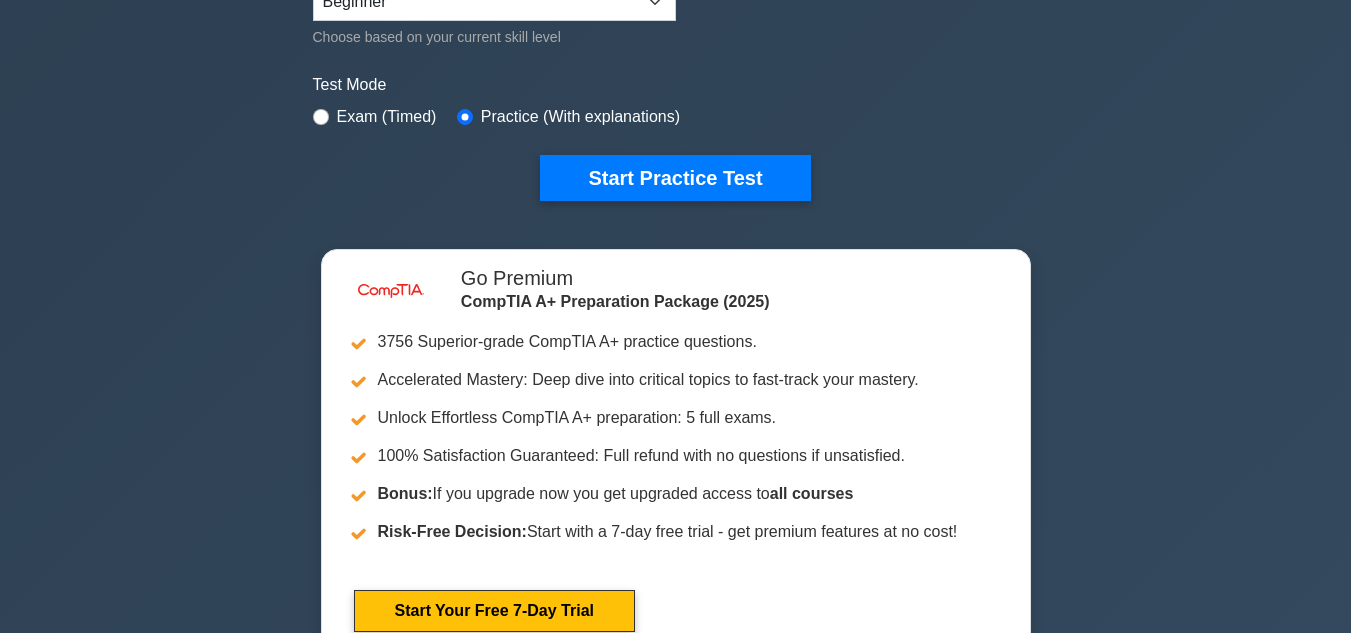 click on "Exam (Timed)" at bounding box center [375, 117] 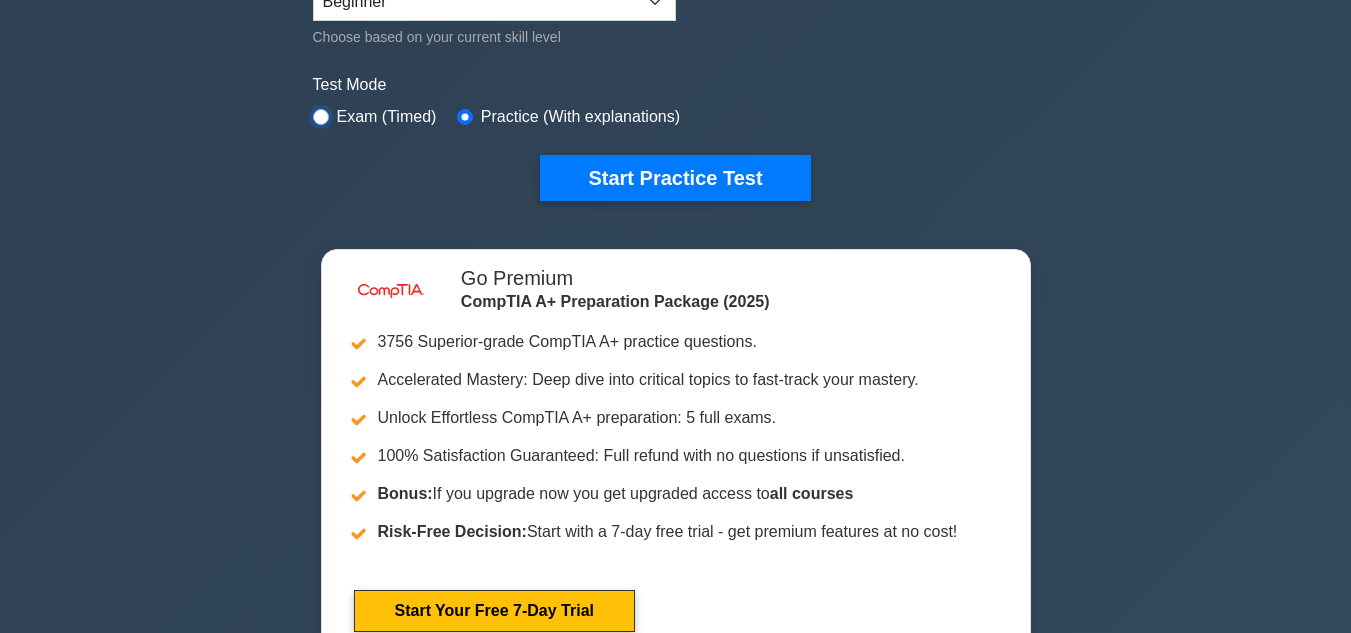 click at bounding box center (321, 117) 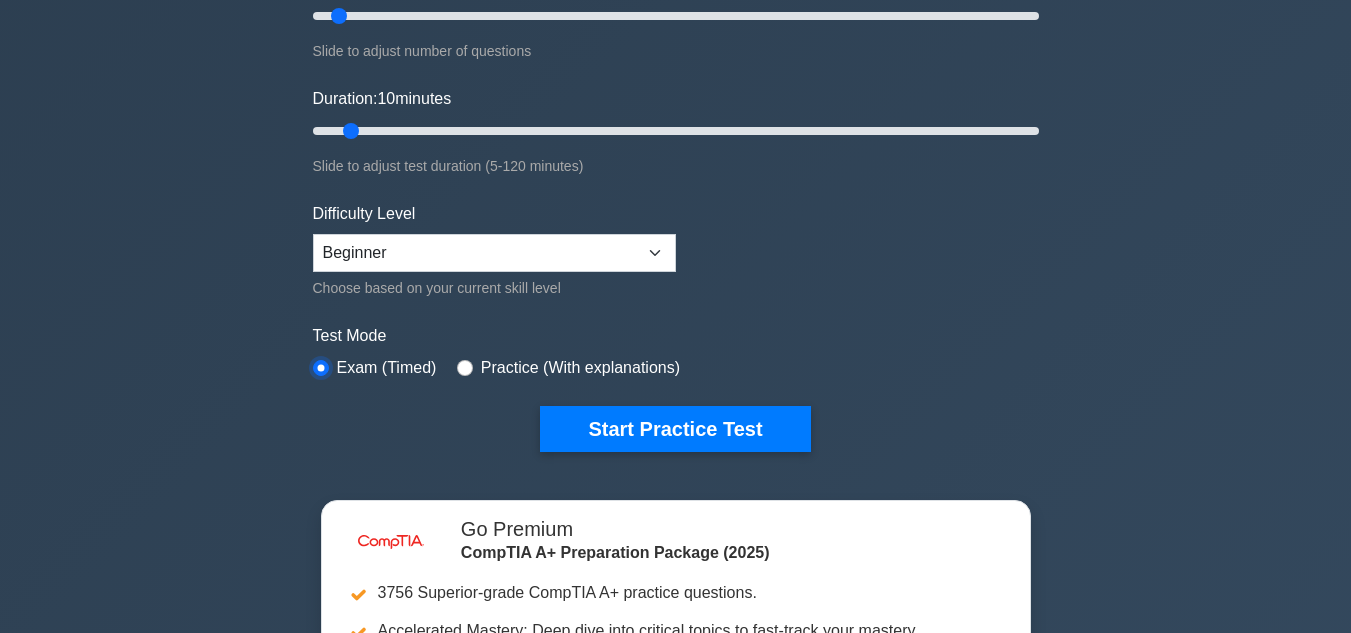 scroll, scrollTop: 276, scrollLeft: 0, axis: vertical 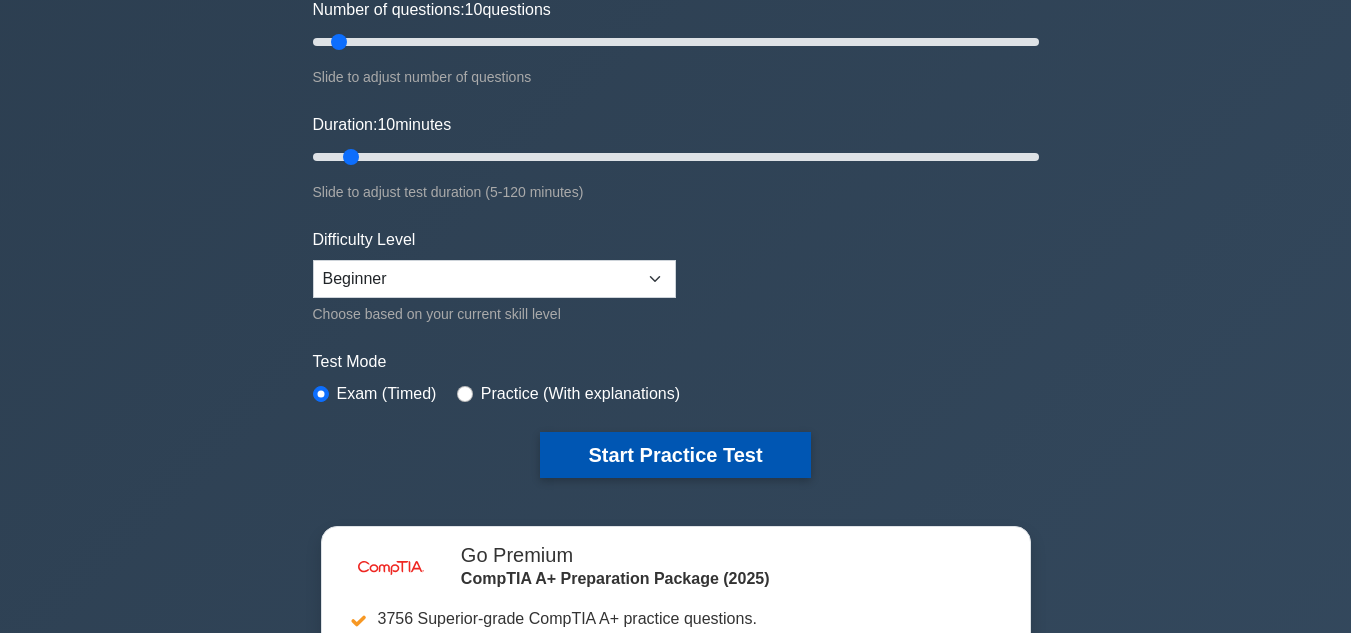 click on "Start Practice Test" at bounding box center (675, 455) 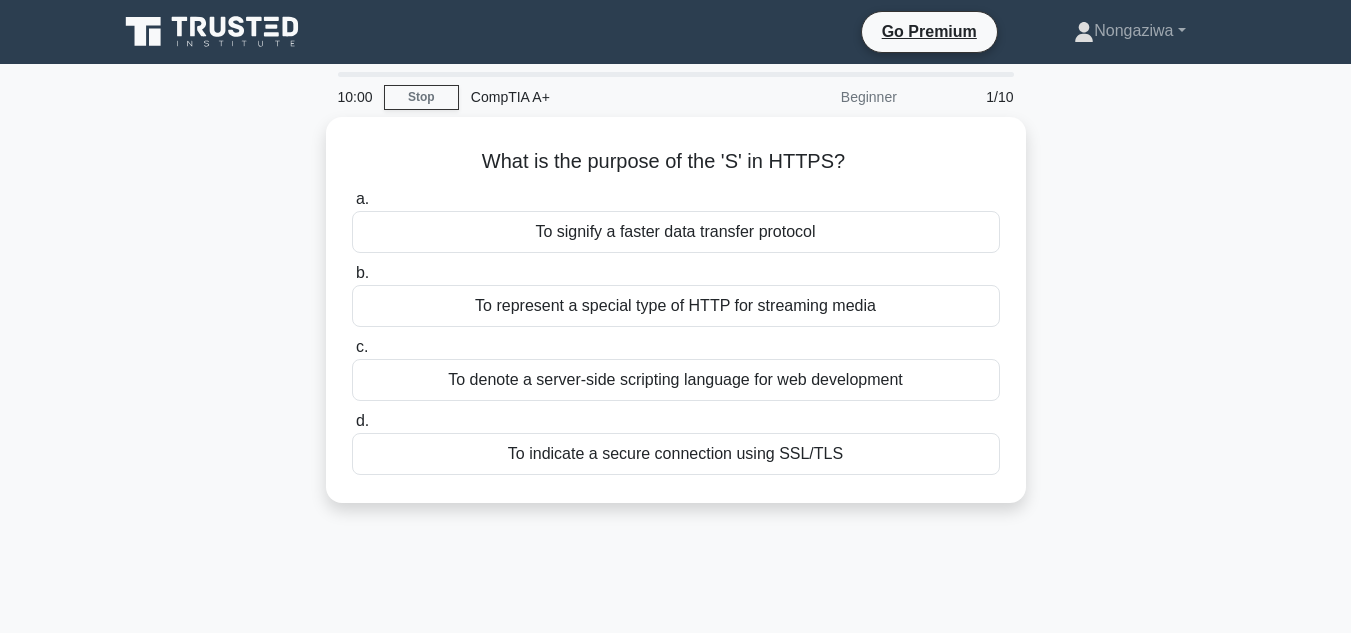 scroll, scrollTop: 0, scrollLeft: 0, axis: both 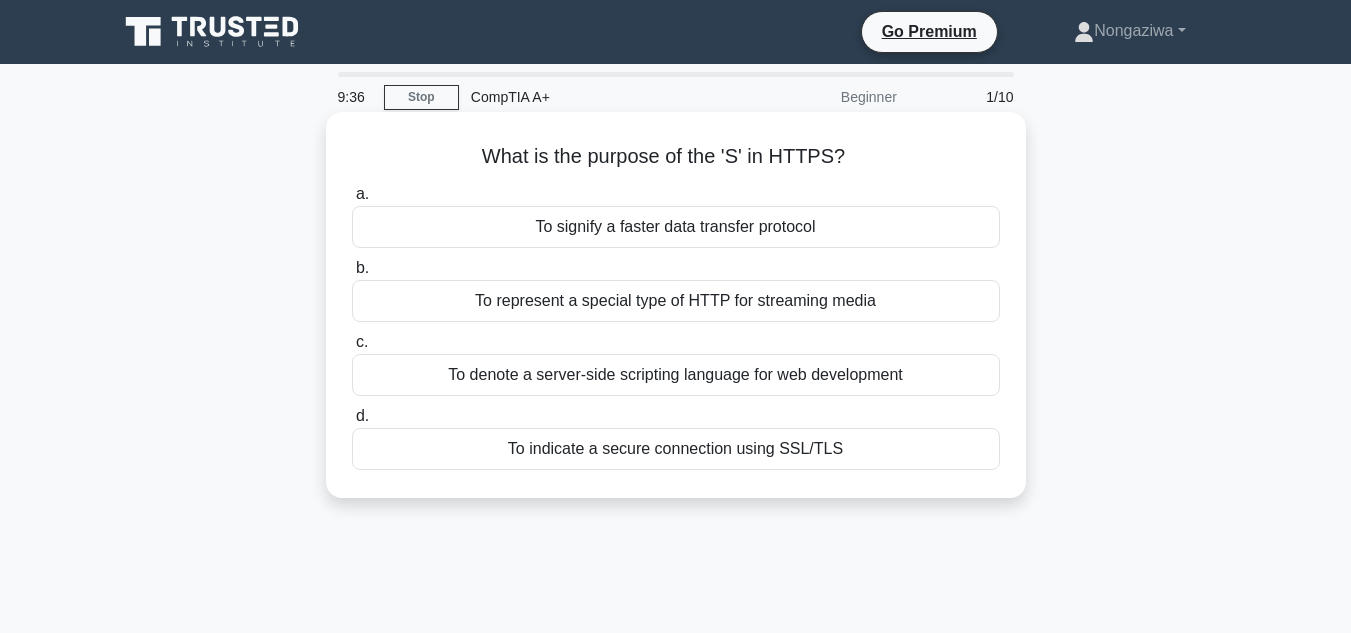 click on "To indicate a secure connection using SSL/TLS" at bounding box center [676, 449] 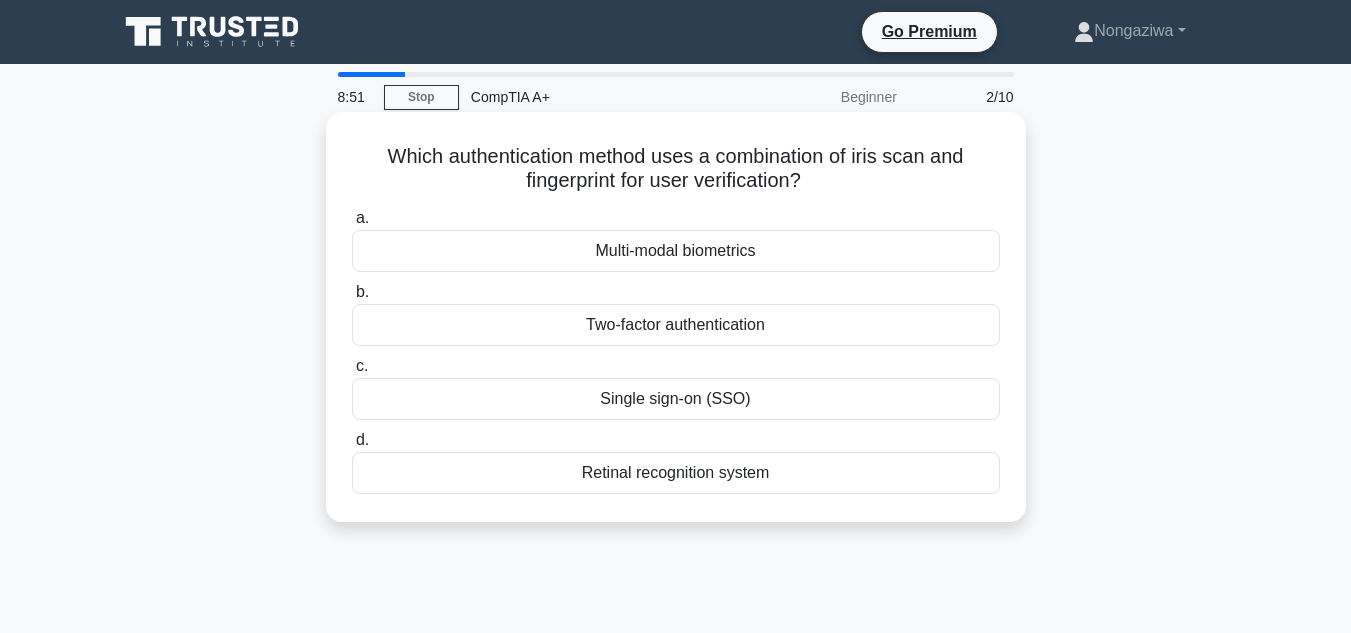 click on "Retinal recognition system" at bounding box center [676, 473] 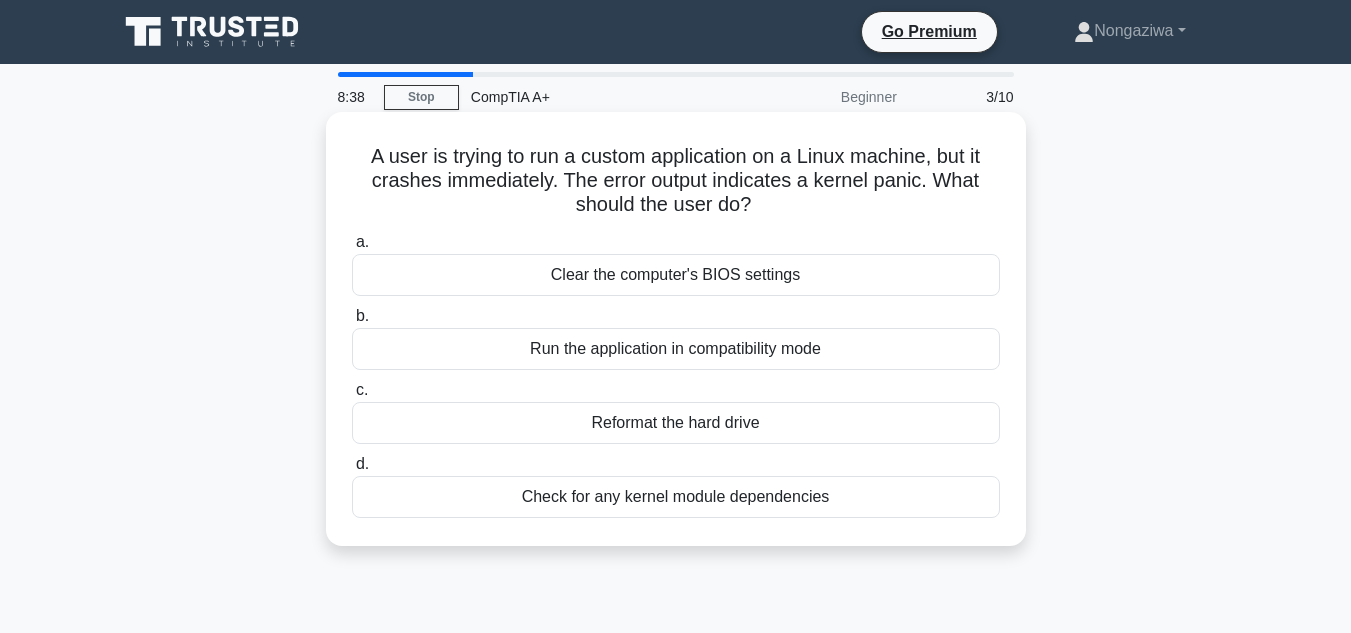 click on "Check for any kernel module dependencies" at bounding box center [676, 497] 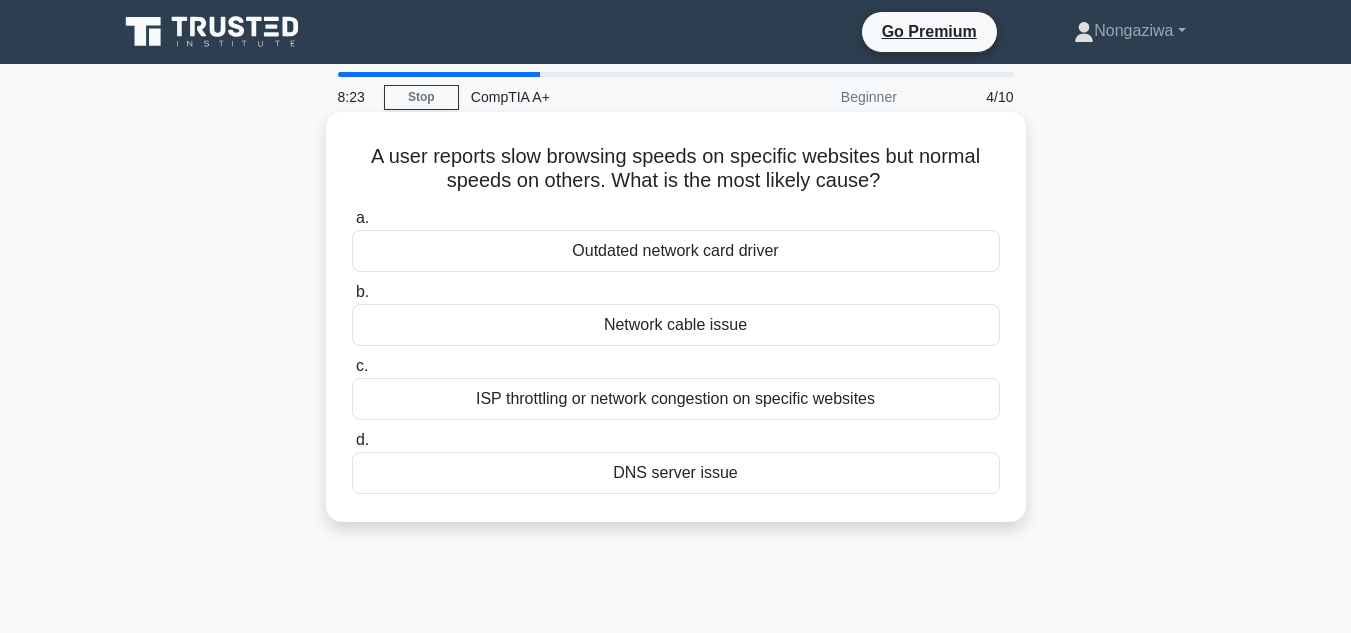 click on "ISP throttling or network congestion on specific websites" at bounding box center [676, 399] 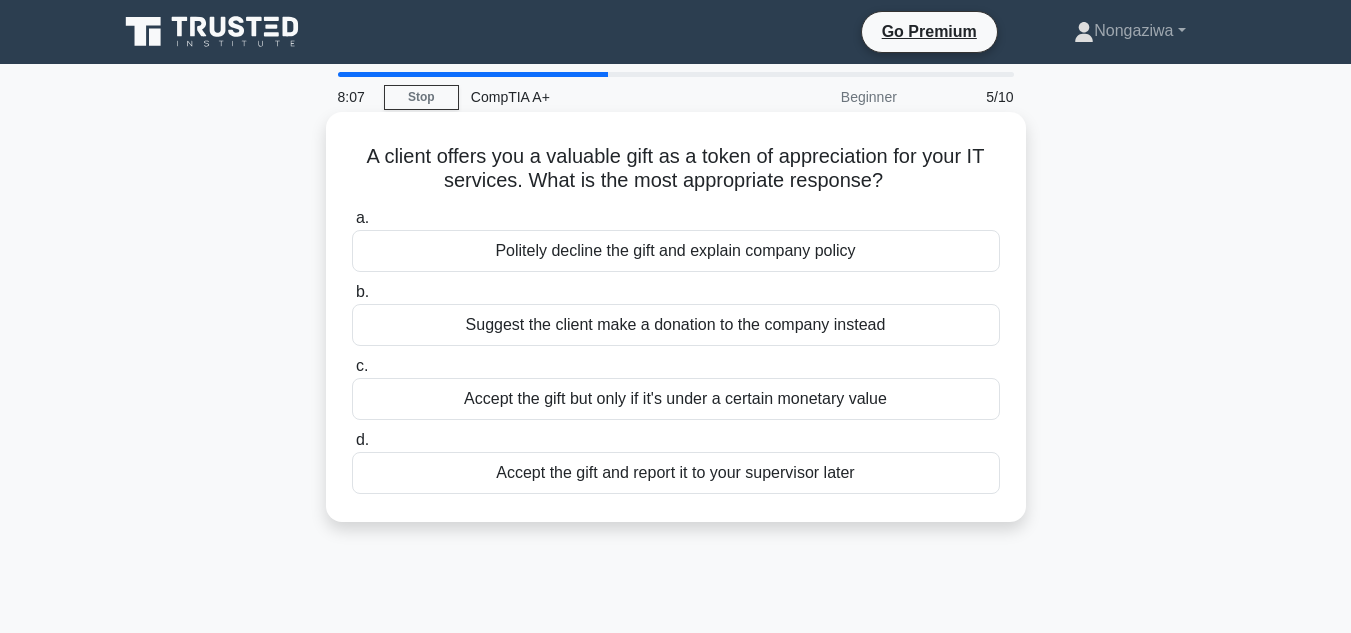 click on "Politely decline the gift and explain company policy" at bounding box center (676, 251) 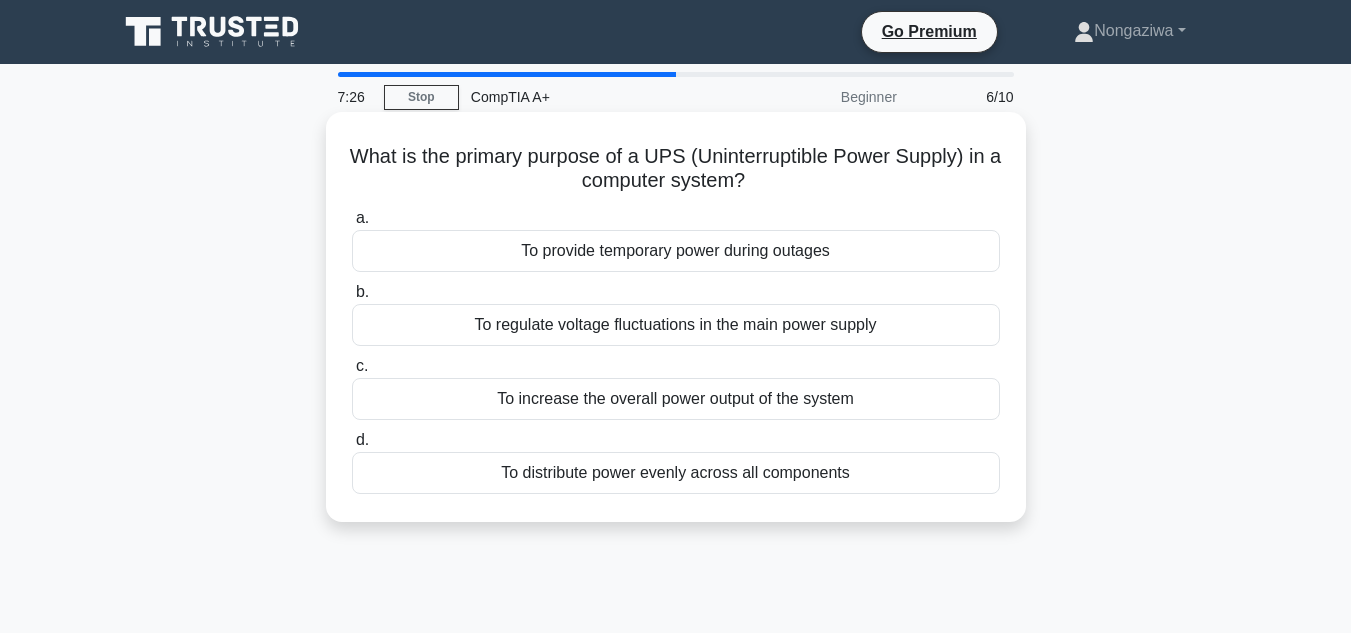click on "To provide temporary power during outages" at bounding box center [676, 251] 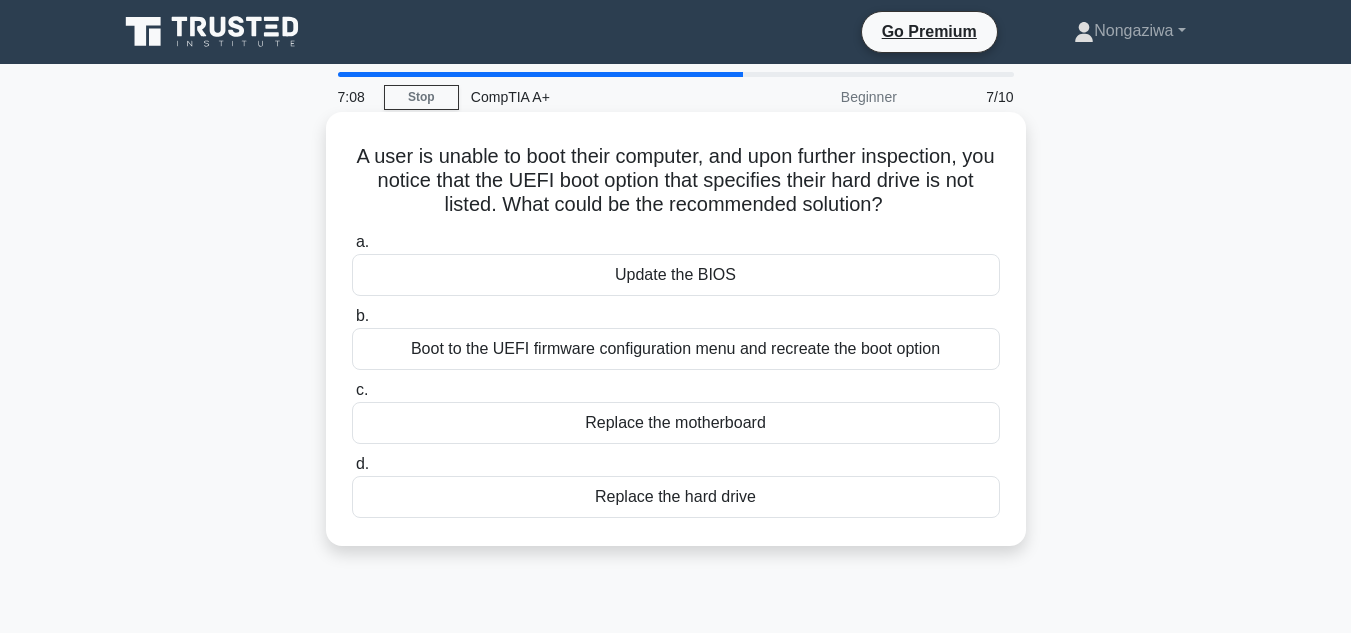 click on "Boot to the UEFI firmware configuration menu and recreate the boot option" at bounding box center [676, 349] 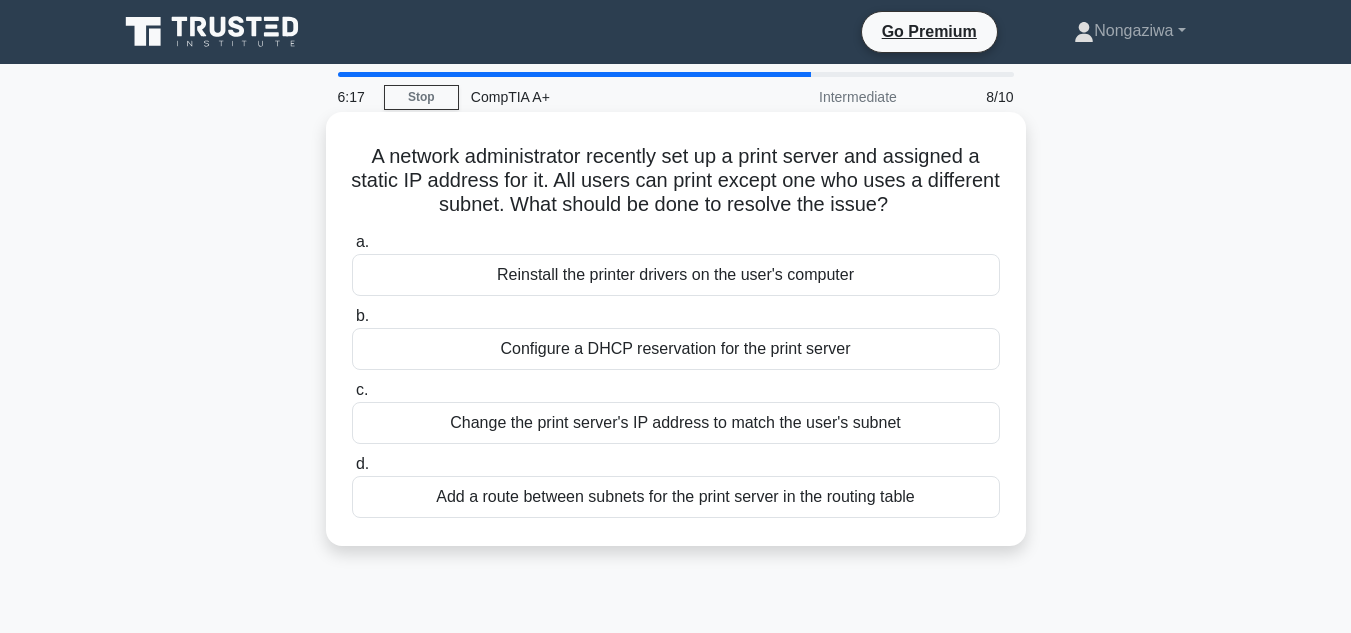 click on "Add a route between subnets for the print server in the routing table" at bounding box center (676, 497) 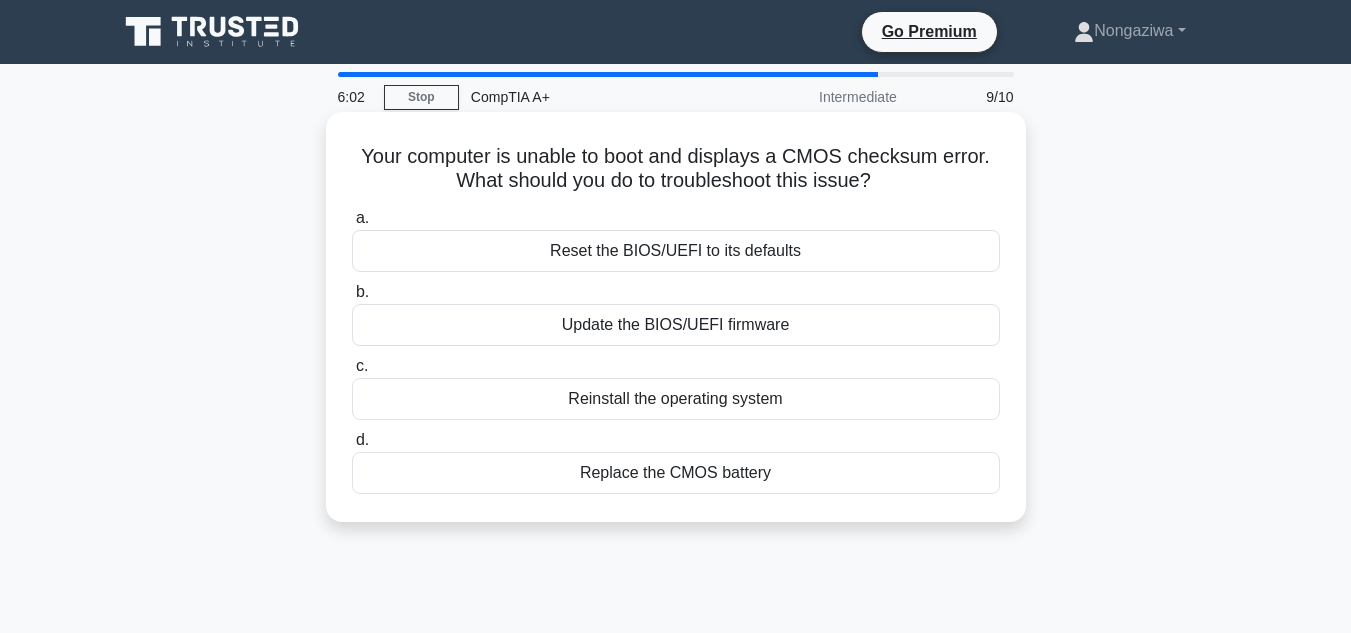 click on "Reset the BIOS/UEFI to its defaults" at bounding box center [676, 251] 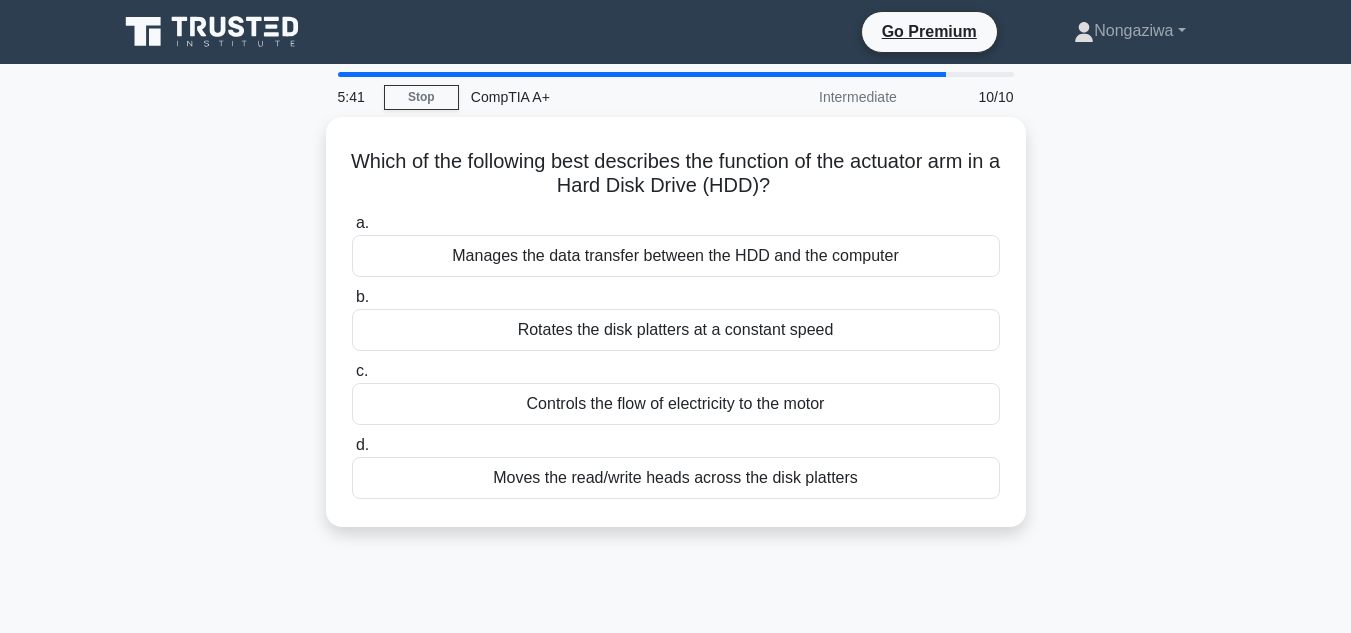 click on "Manages the data transfer between the HDD and the computer" at bounding box center (676, 256) 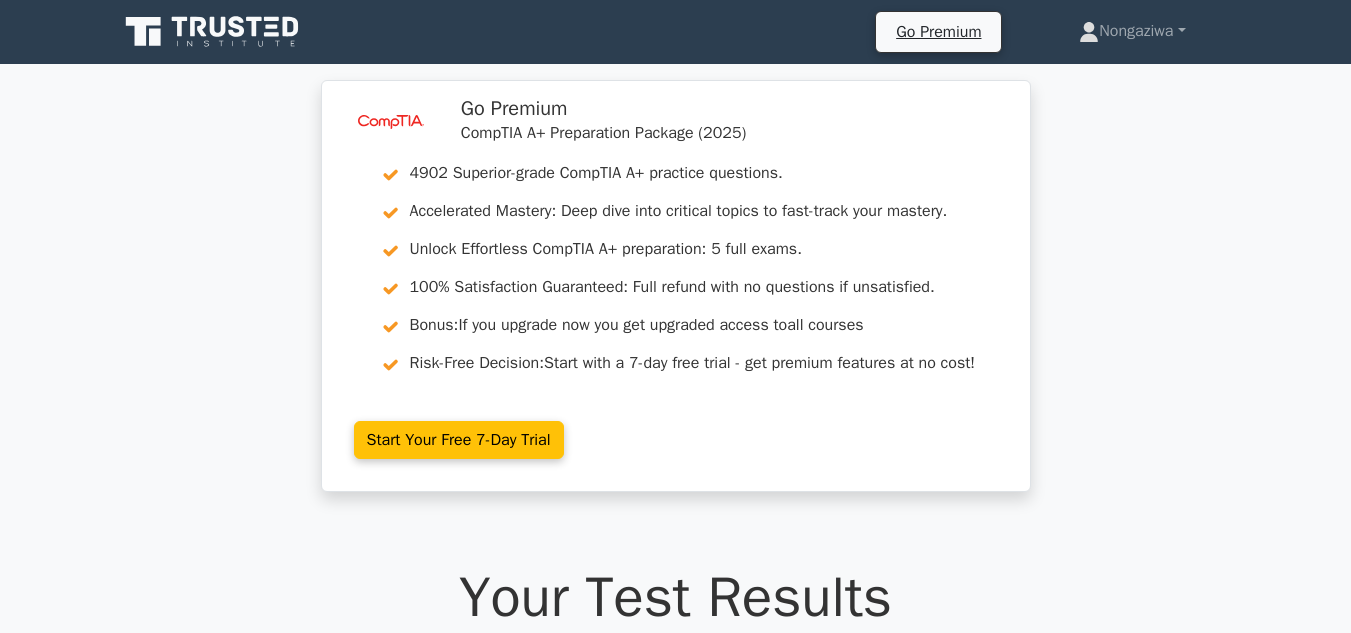 scroll, scrollTop: 1188, scrollLeft: 0, axis: vertical 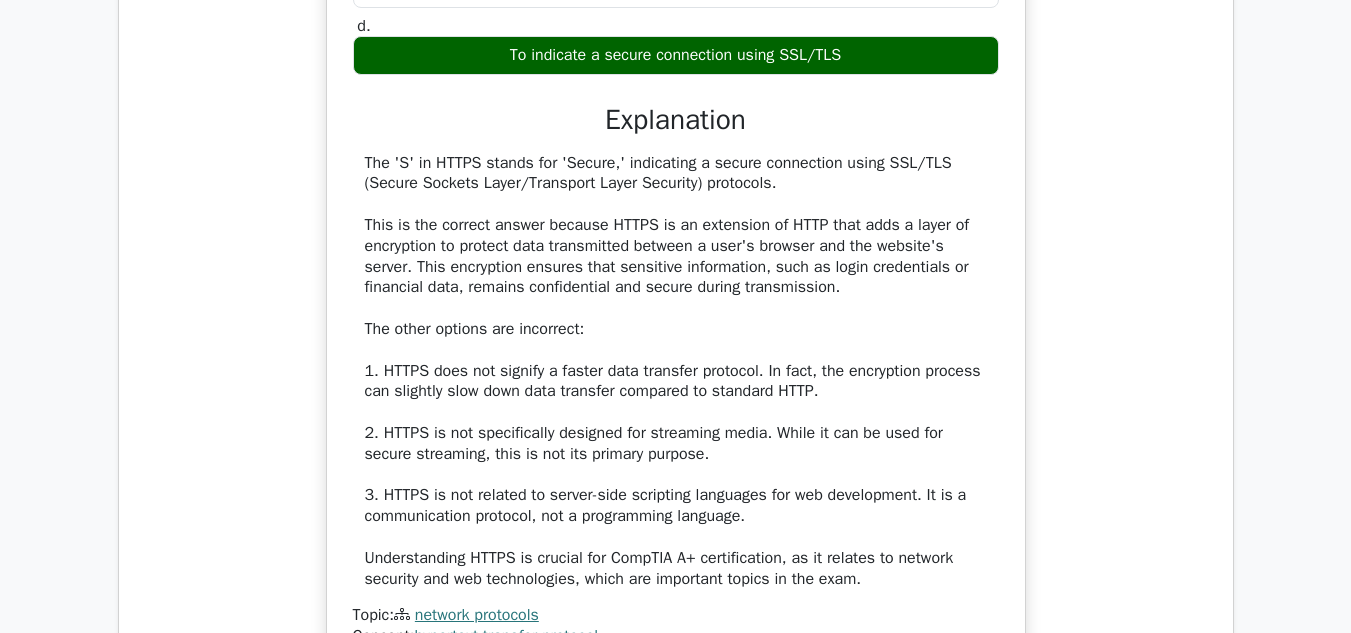 click on "image/svg+xml
Go Premium
CompTIA A+ Preparation Package (2025)
4902 Superior-grade  CompTIA A+ practice questions.
Accelerated Mastery: Deep dive into critical topics to fast-track your mastery.
Bonus:" at bounding box center (675, 6) 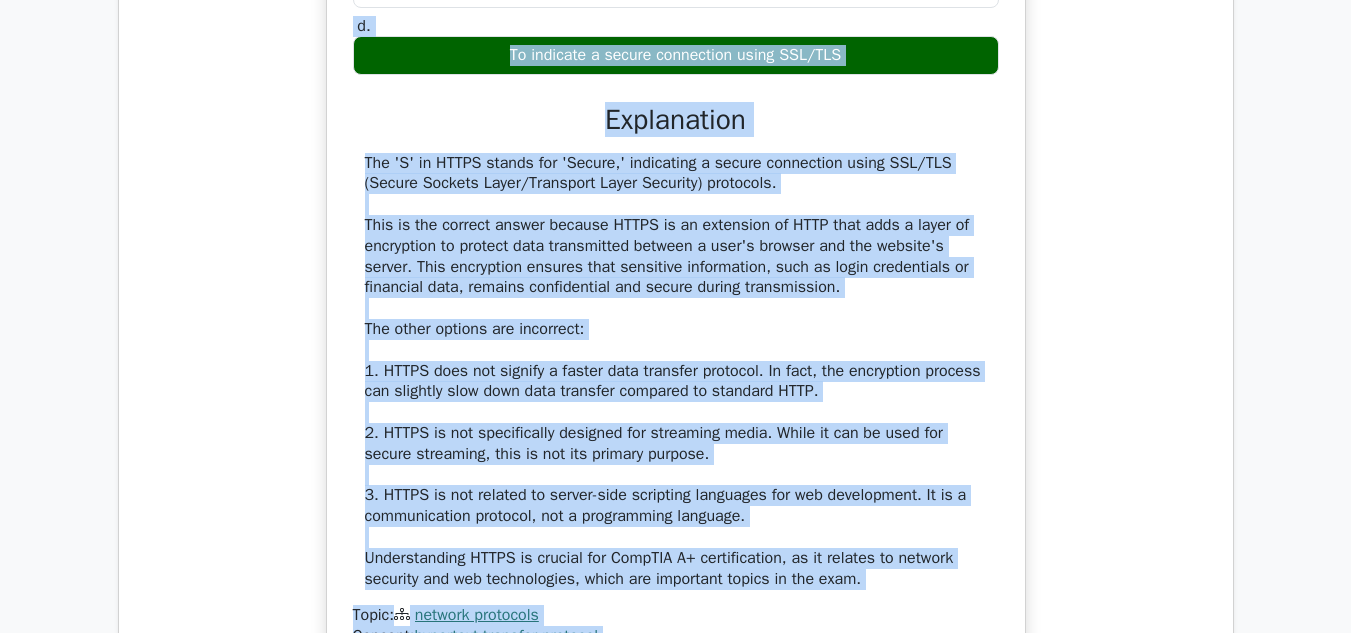 click on "image/svg+xml
Go Premium
CompTIA A+ Preparation Package (2025)
4902 Superior-grade  CompTIA A+ practice questions.
Accelerated Mastery: Deep dive into critical topics to fast-track your mastery.
Bonus:" at bounding box center (675, 6) 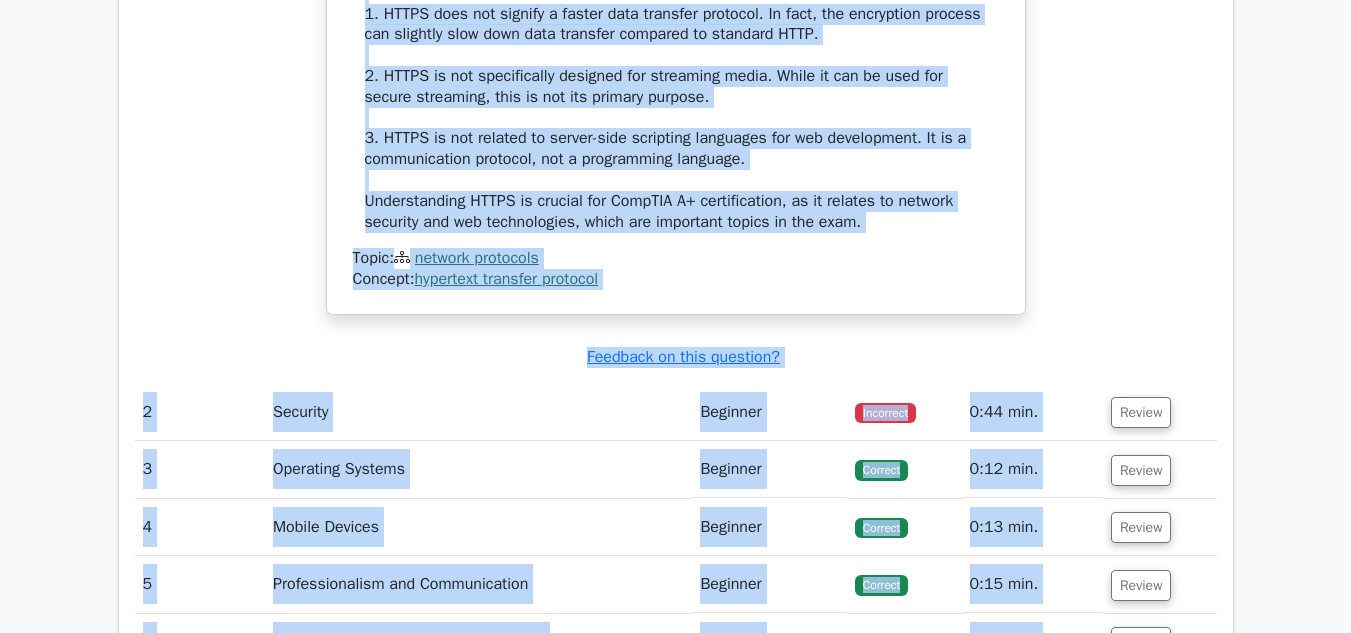 scroll, scrollTop: 2356, scrollLeft: 0, axis: vertical 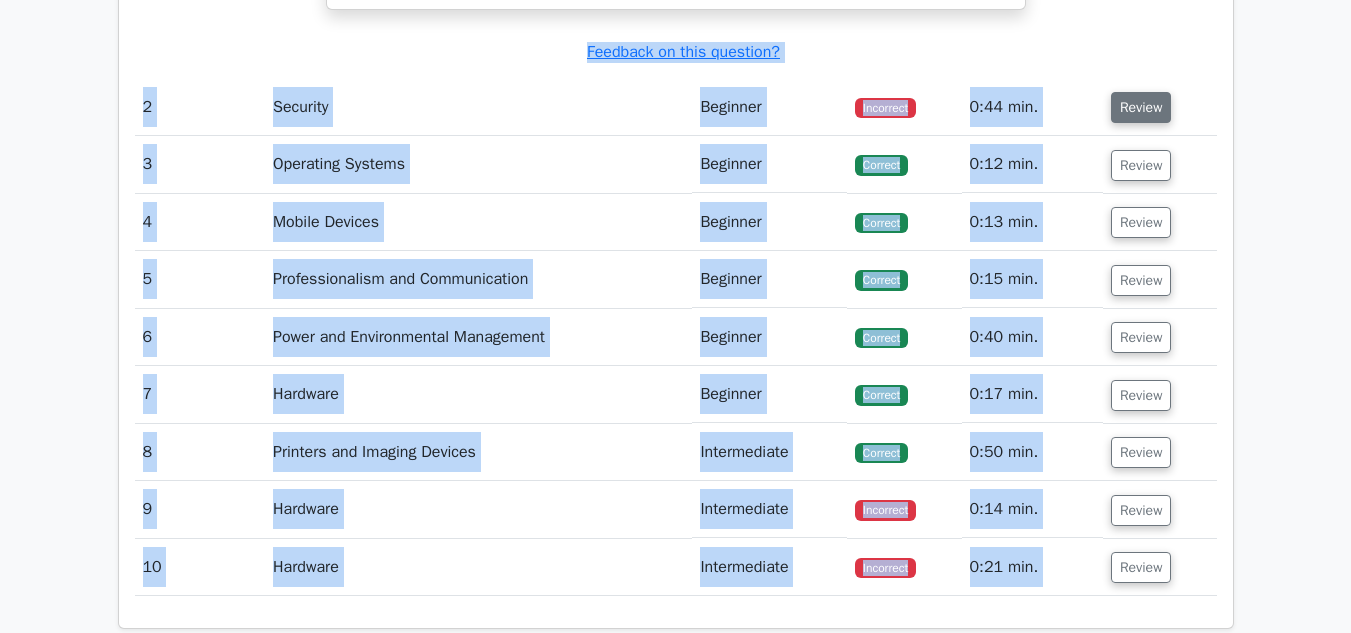 click on "Review" at bounding box center (1141, 107) 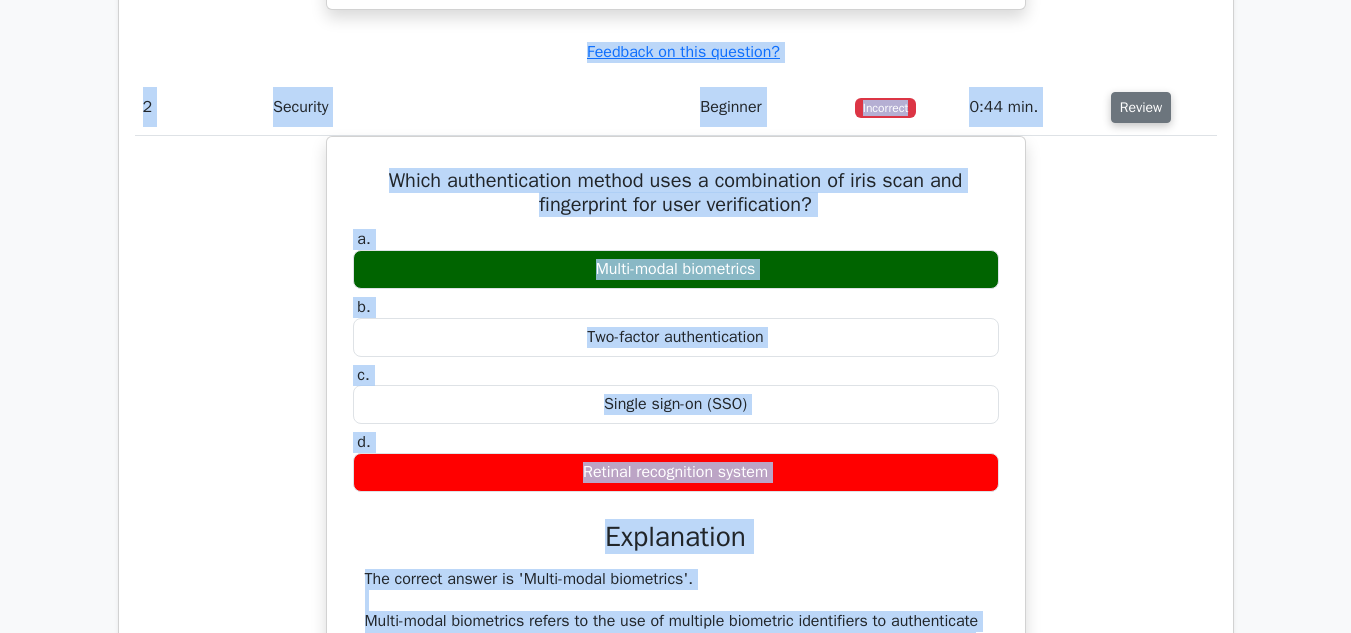 click on "Review" at bounding box center (1141, 107) 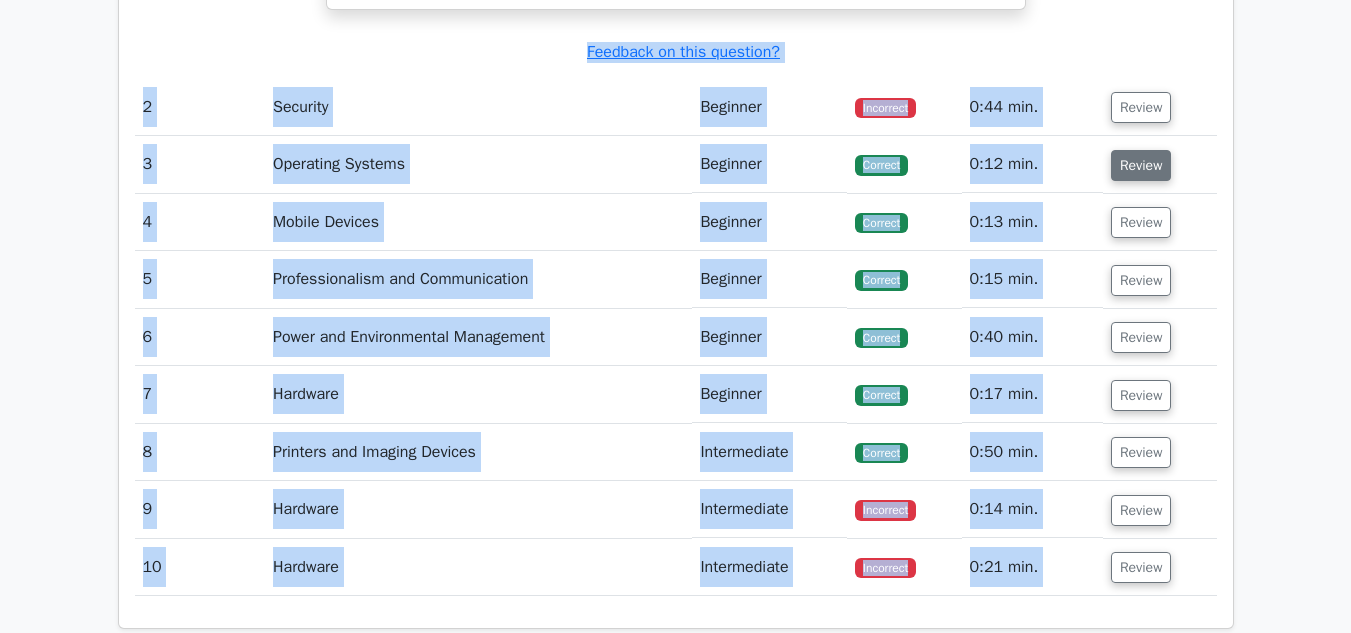 click on "Review" at bounding box center [1141, 165] 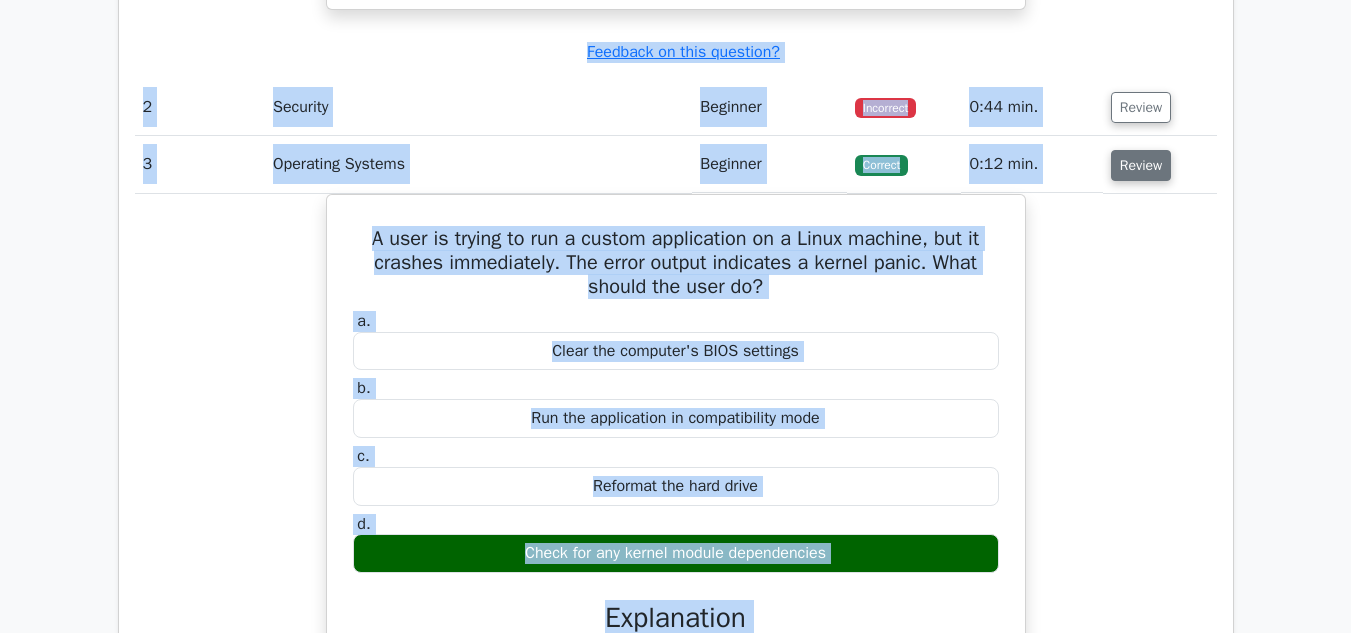 click on "Review" at bounding box center (1141, 165) 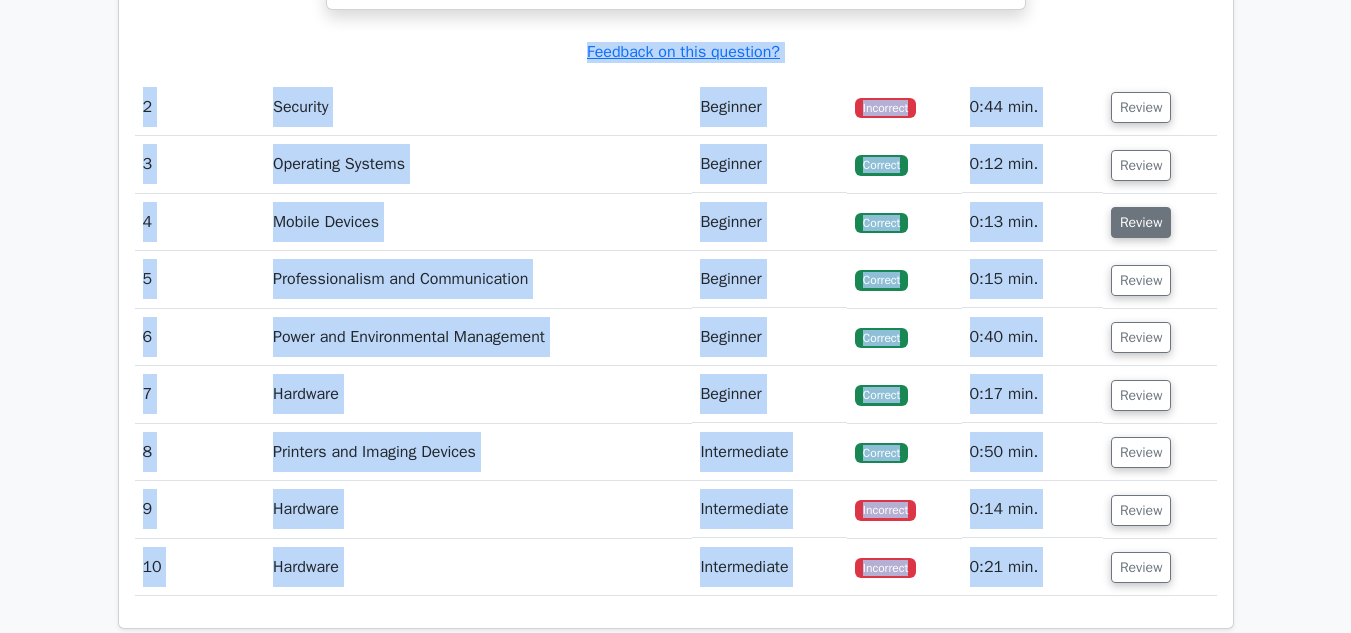 click on "Review" at bounding box center (1141, 222) 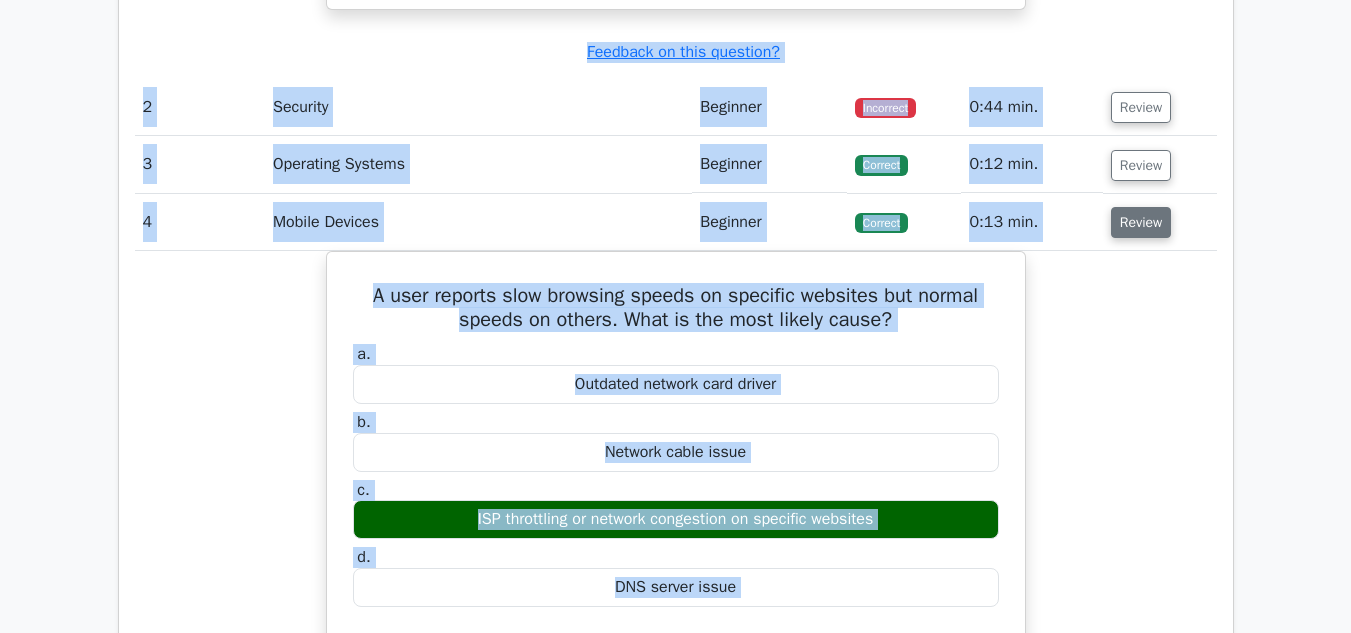 click on "Review" at bounding box center (1141, 222) 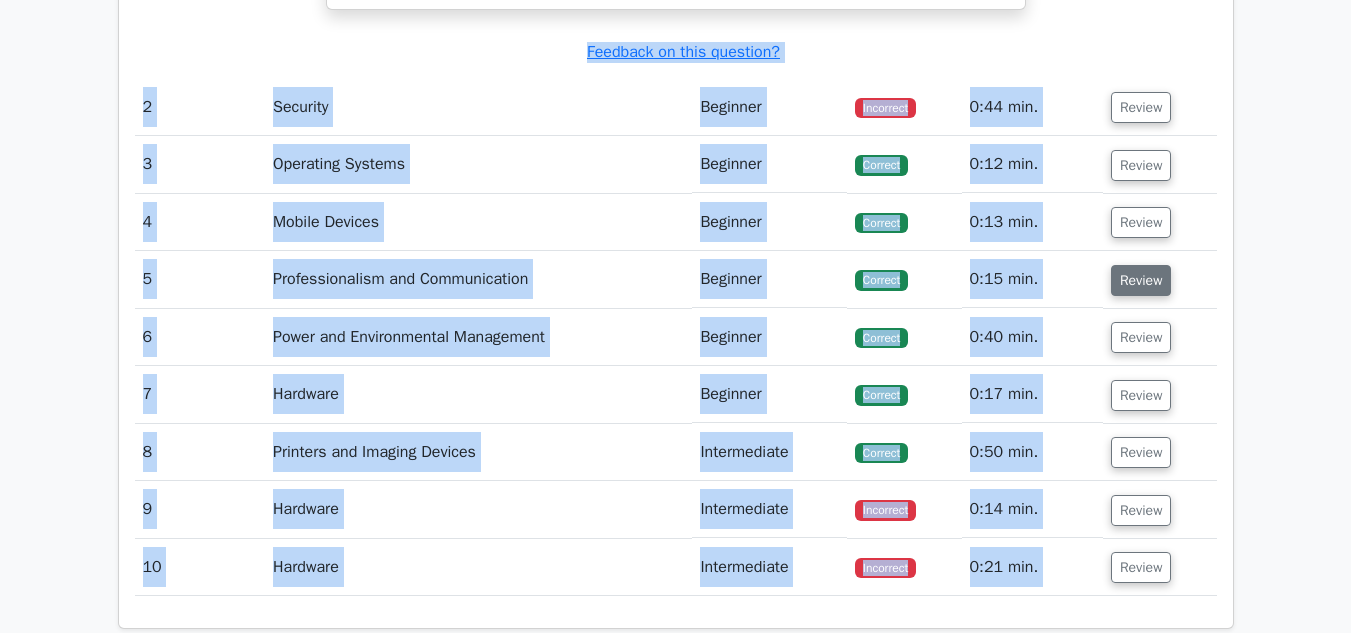 click on "Review" at bounding box center (1141, 280) 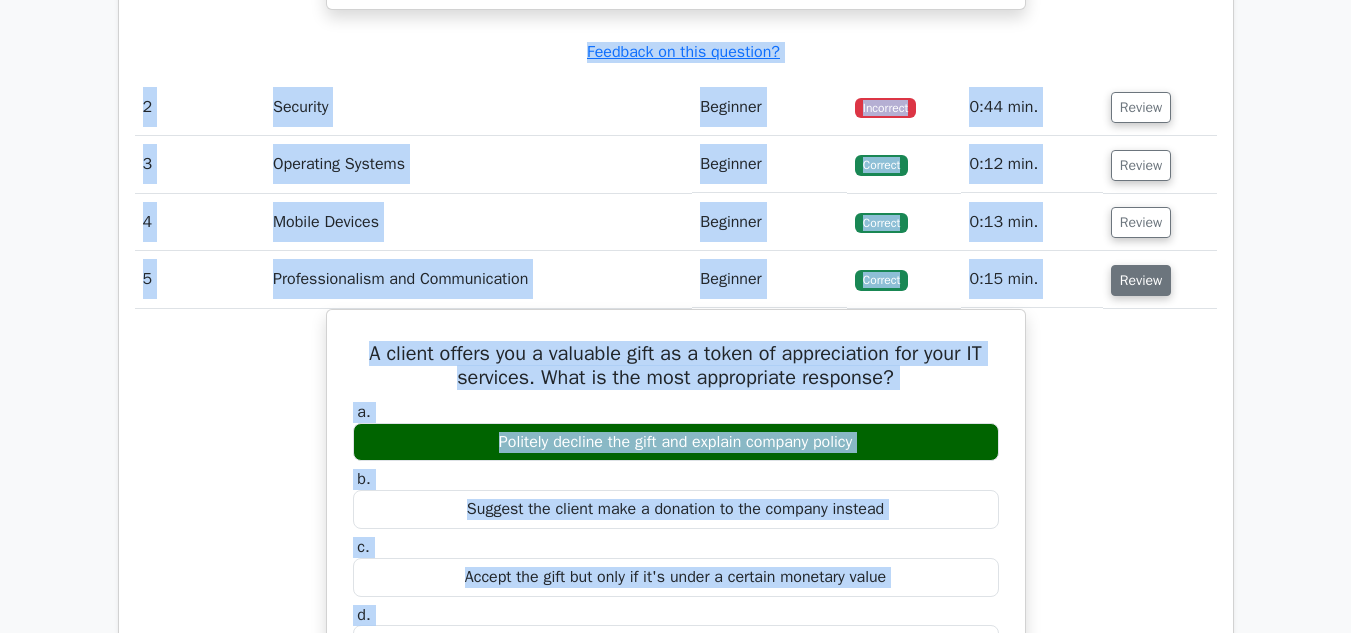 click on "Review" at bounding box center [1141, 280] 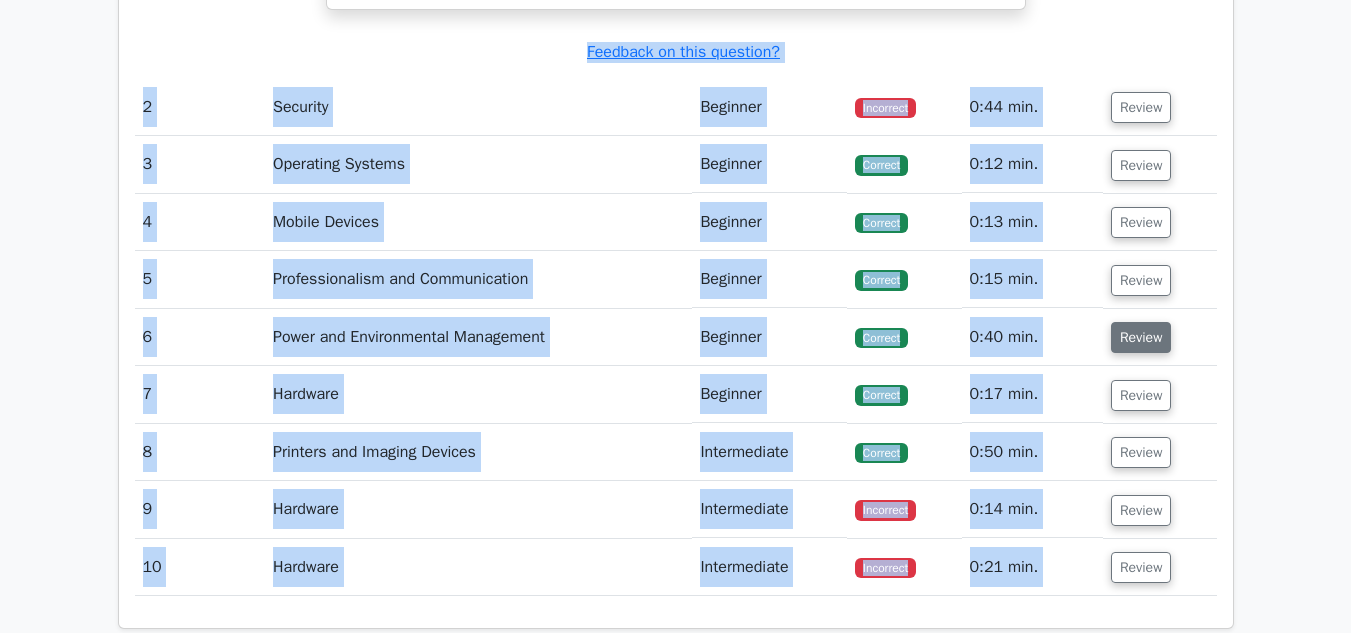 click on "Review" at bounding box center [1141, 337] 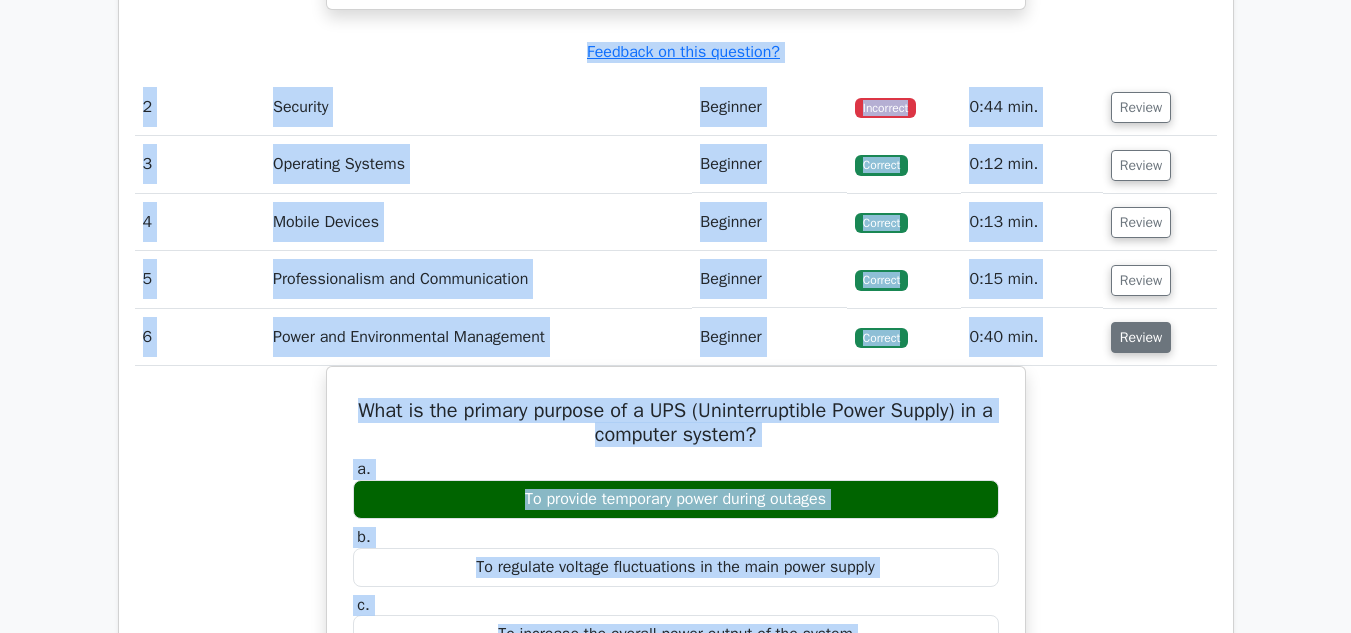 click on "Review" at bounding box center (1141, 337) 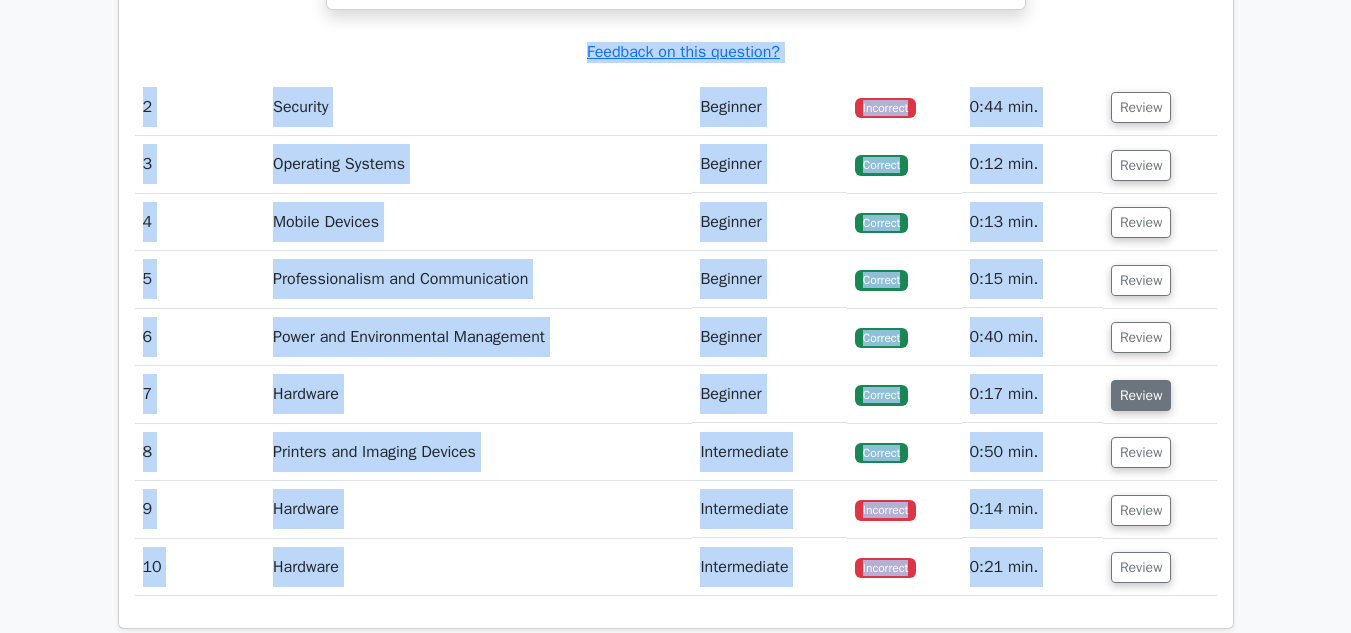 click on "Review" at bounding box center (1141, 395) 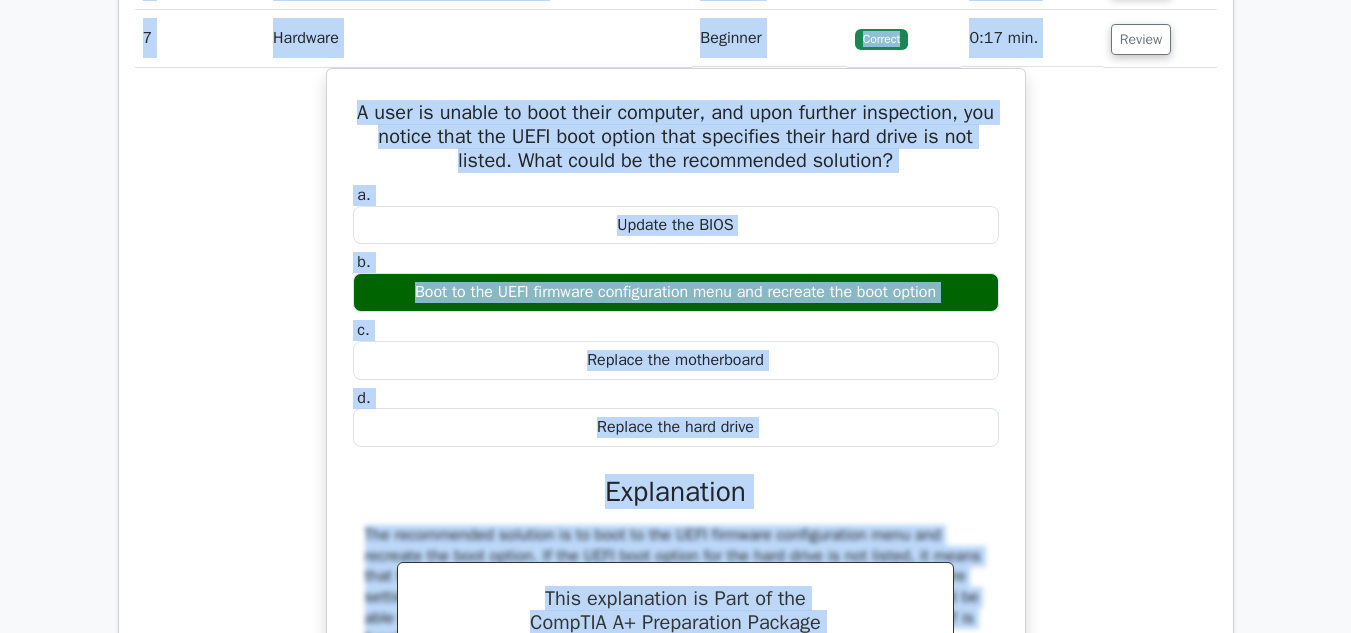 scroll, scrollTop: 3011, scrollLeft: 0, axis: vertical 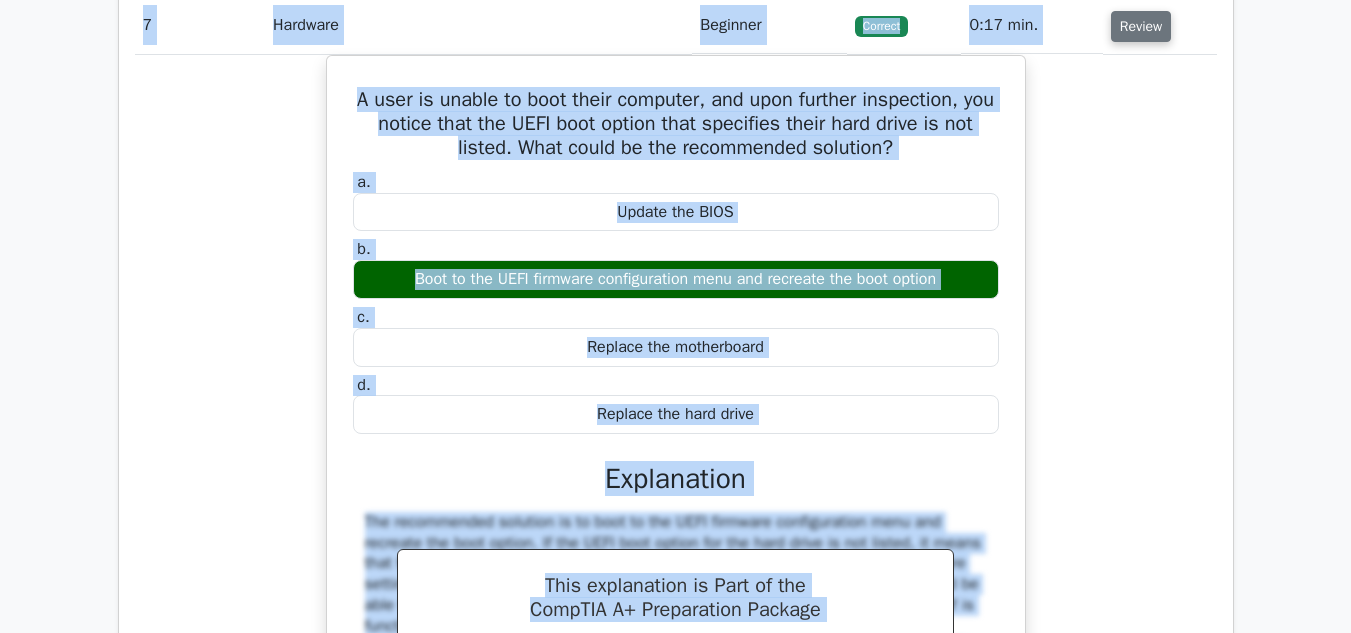 click on "Review" at bounding box center (1141, 26) 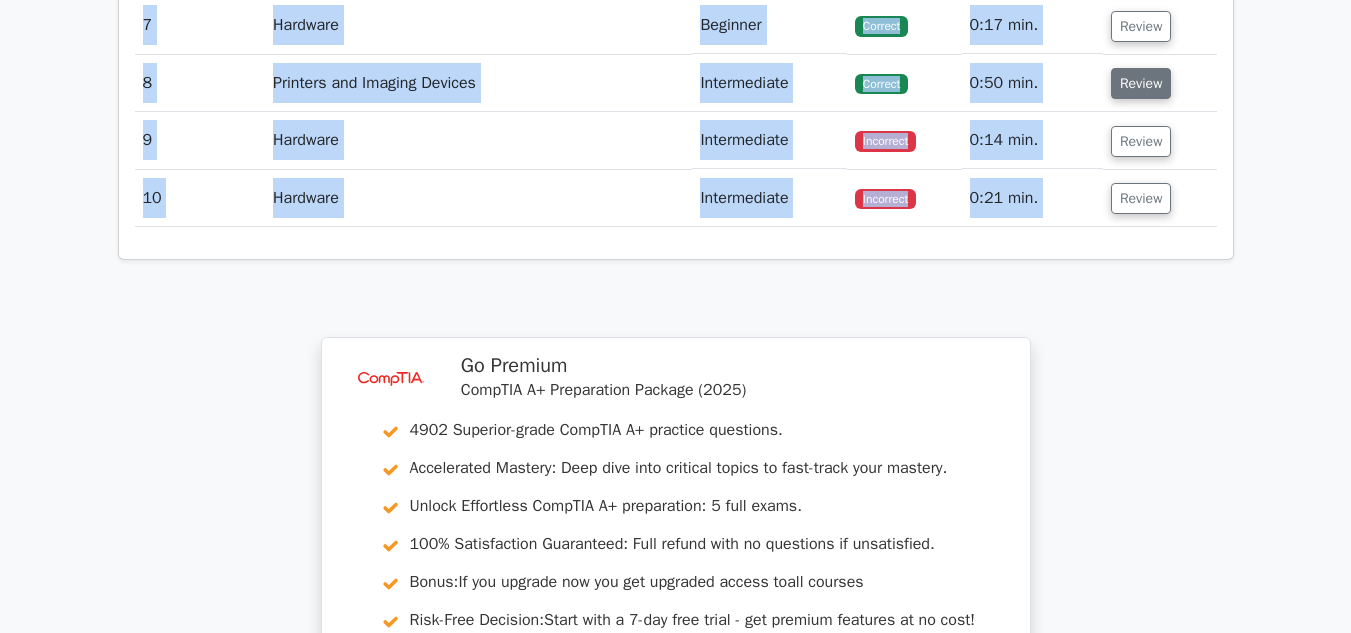 click on "Review" at bounding box center (1141, 83) 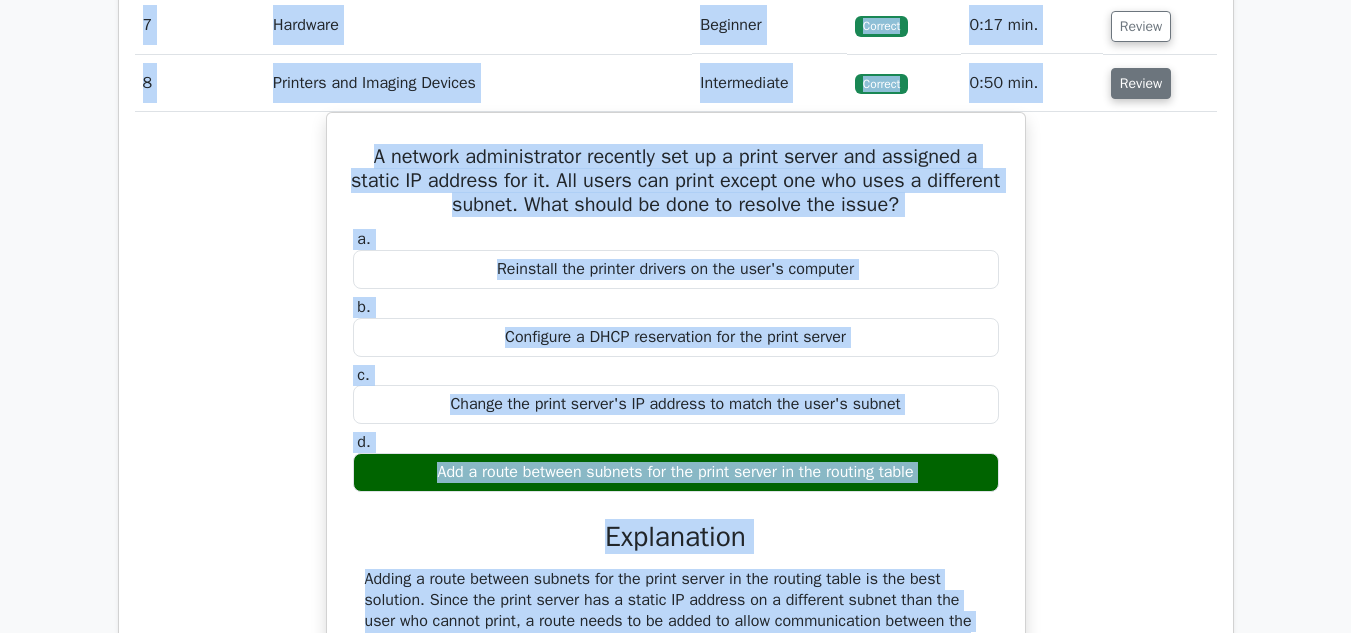 click on "Review" at bounding box center (1141, 83) 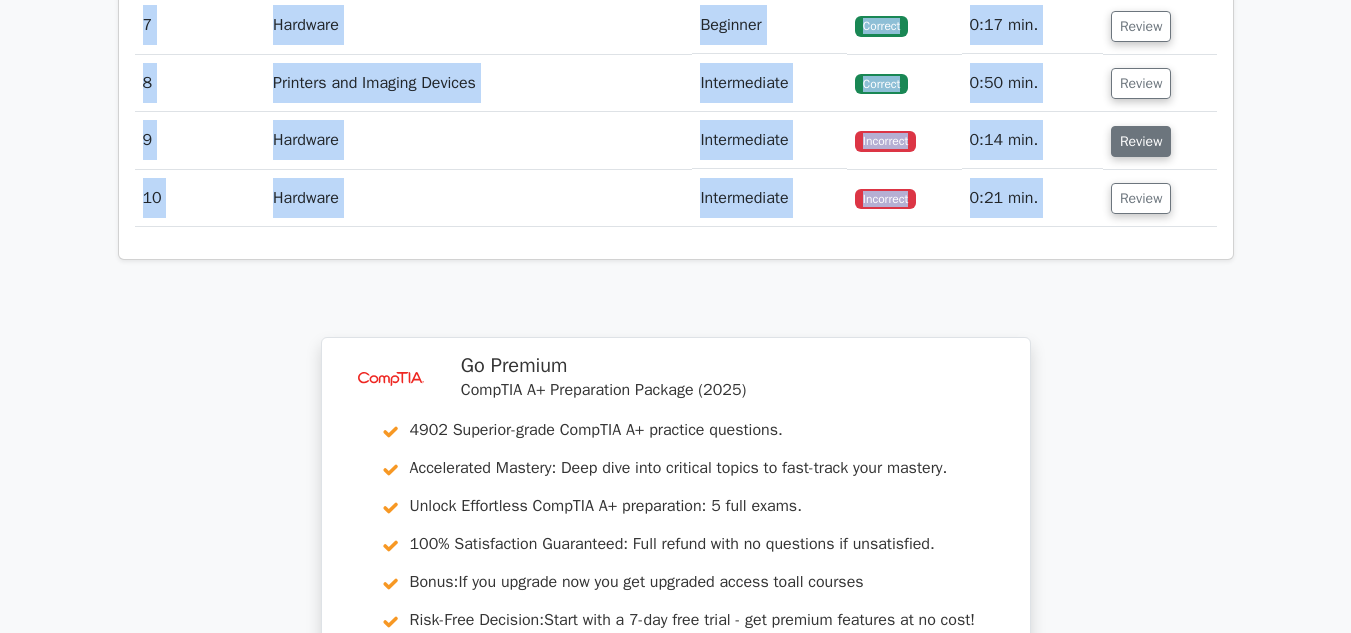 click on "Review" at bounding box center [1141, 141] 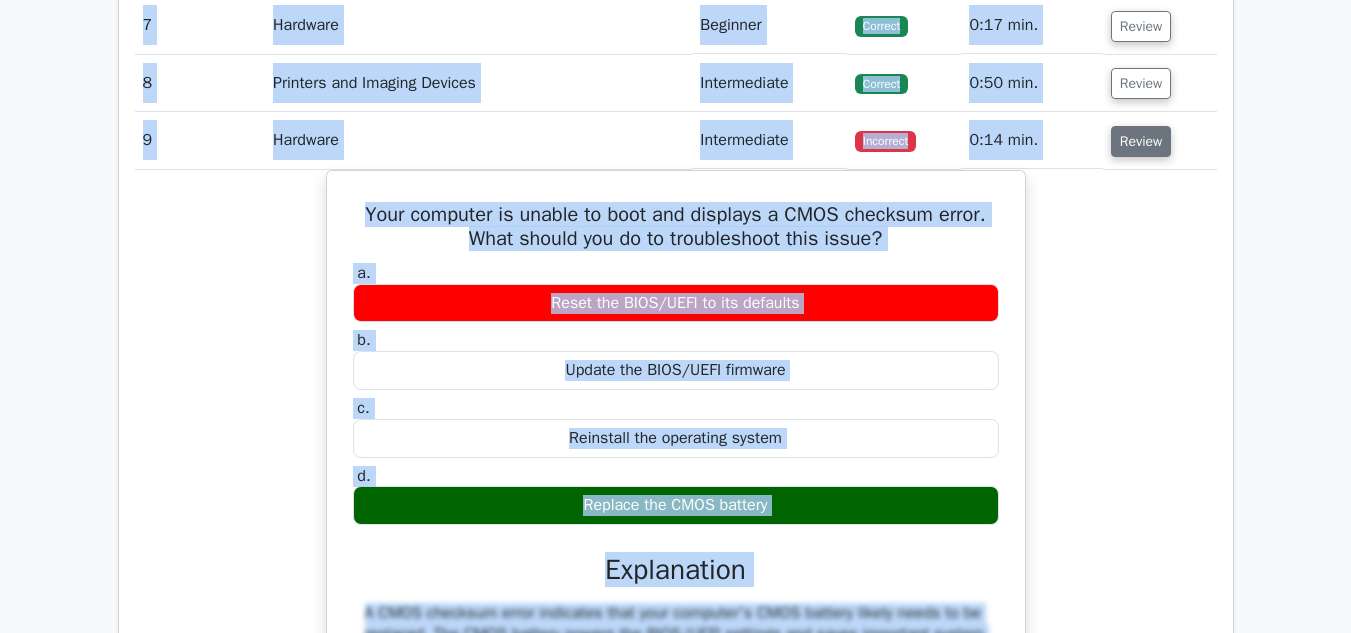 click on "Review" at bounding box center [1141, 141] 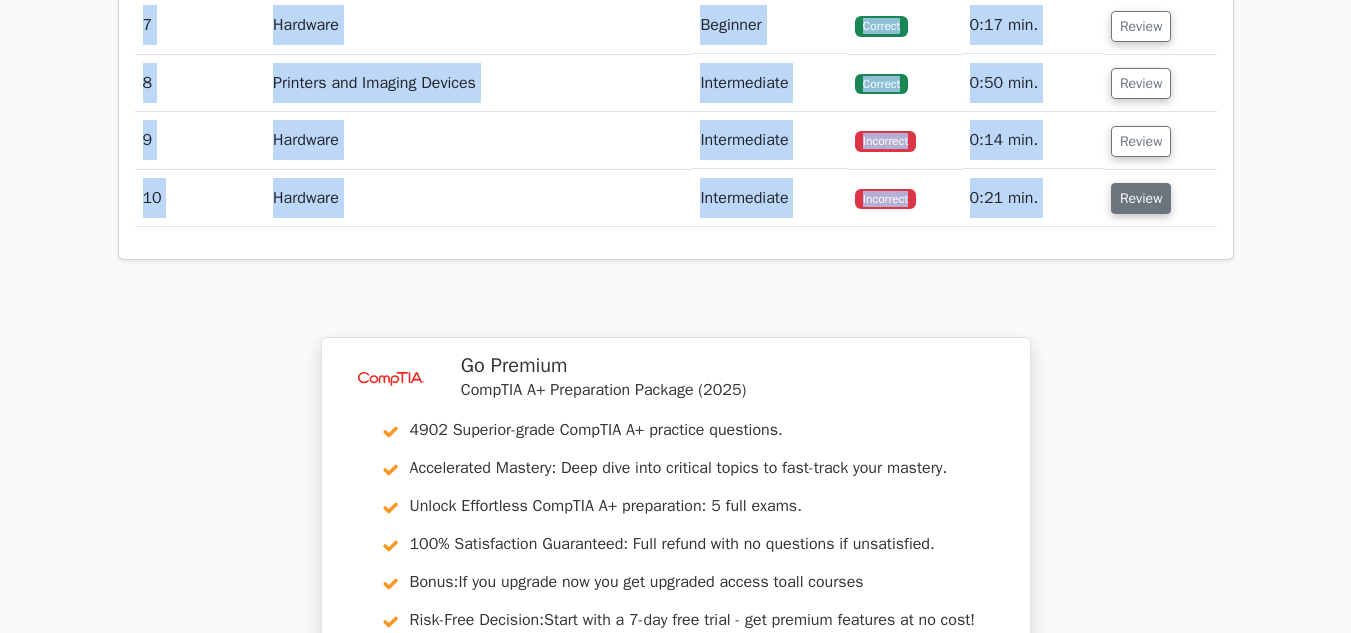 click on "Review" at bounding box center (1141, 198) 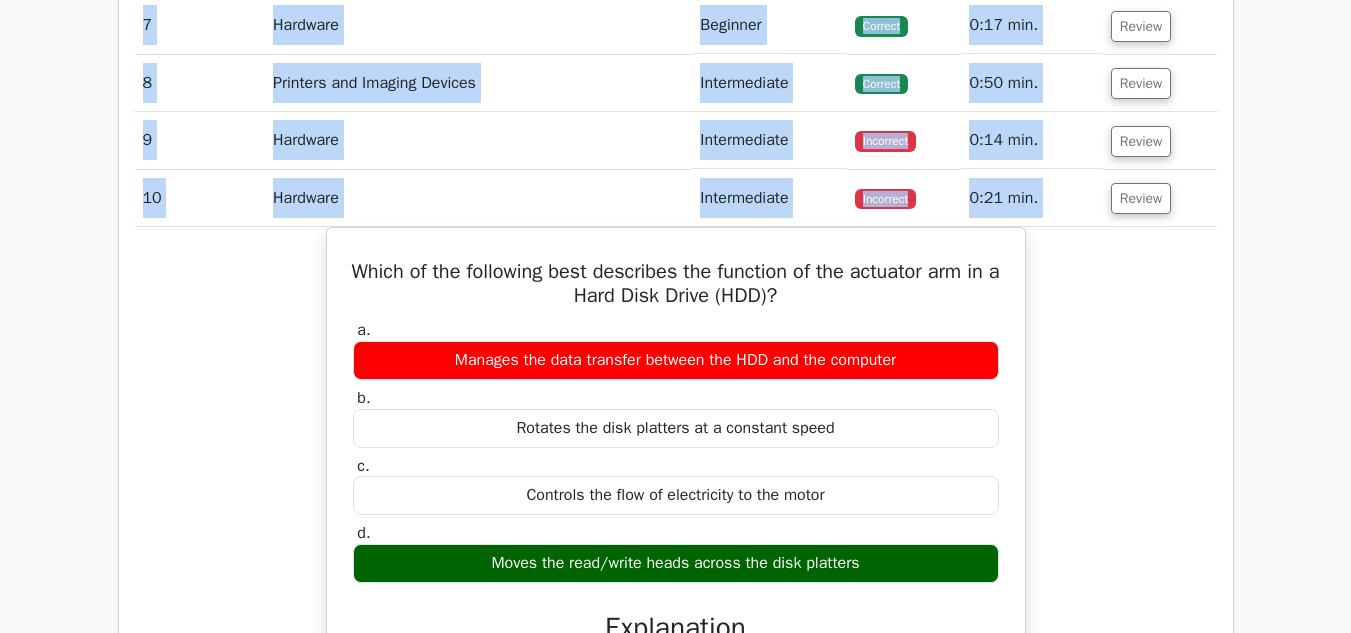 click on "Which of the following best describes the function of the actuator arm in a Hard Disk Drive (HDD)?
a.
Manages the data transfer between the HDD and the computer
b.
c. d." at bounding box center [676, 694] 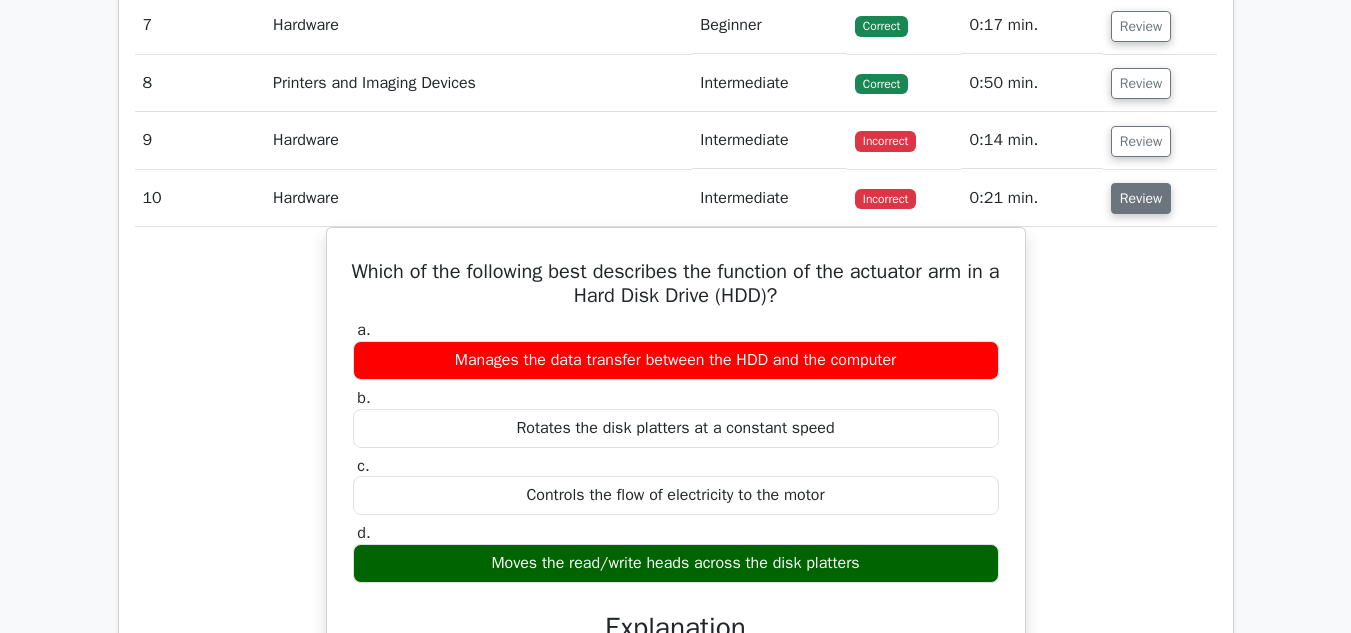 click on "Review" at bounding box center [1141, 198] 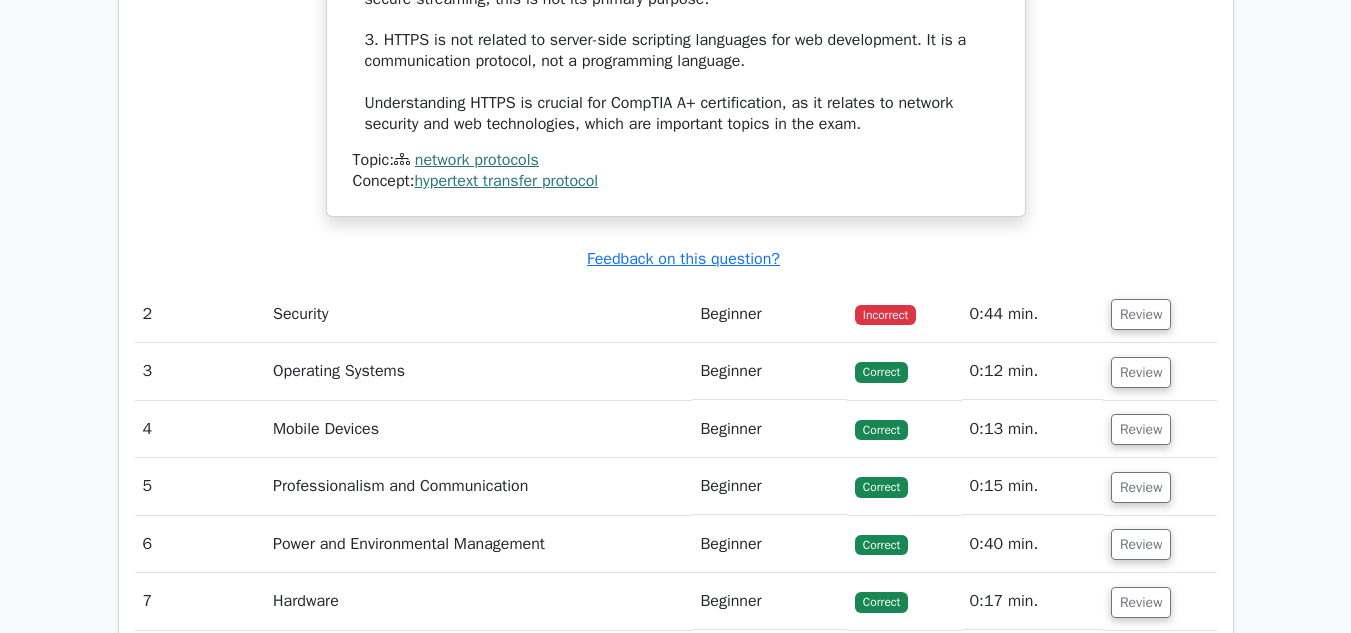 scroll, scrollTop: 3537, scrollLeft: 0, axis: vertical 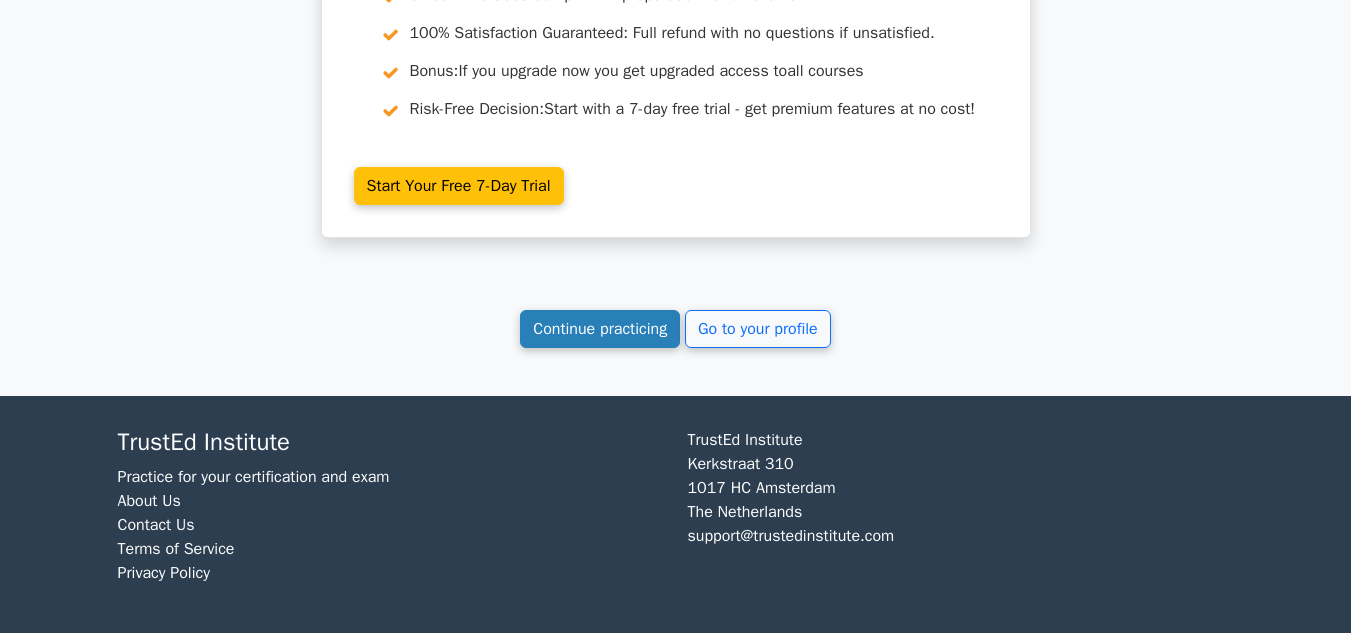 click on "Continue practicing" at bounding box center [600, 329] 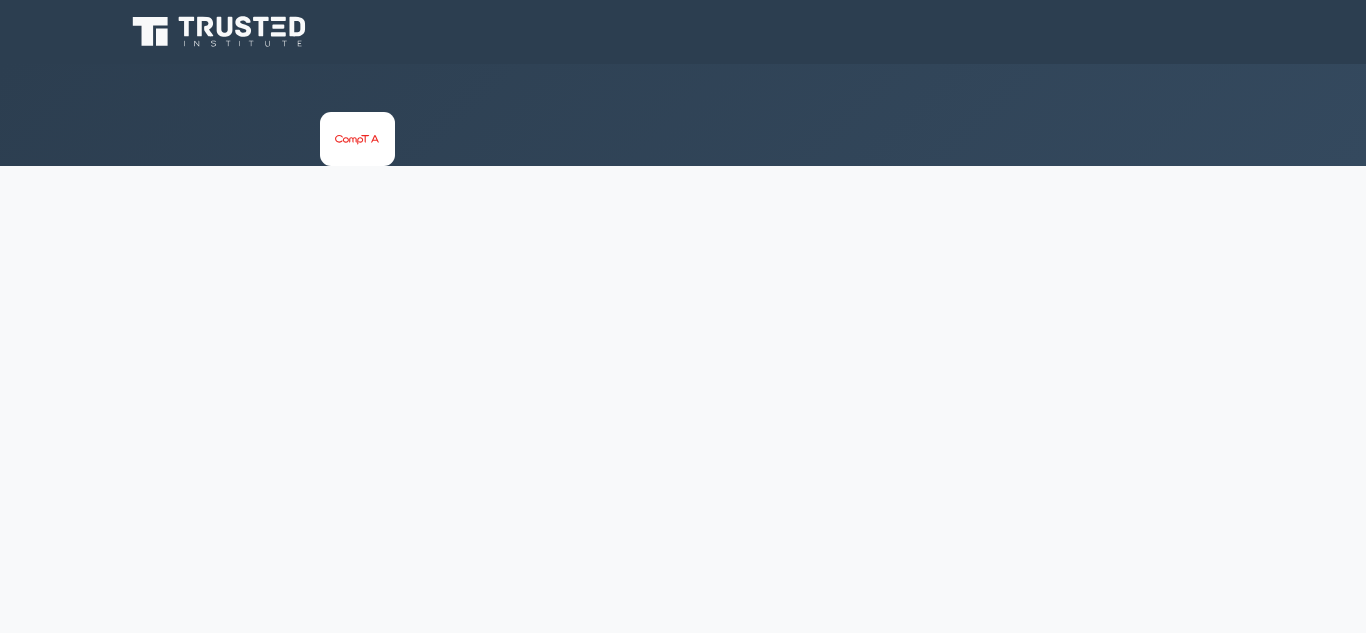 scroll, scrollTop: 0, scrollLeft: 0, axis: both 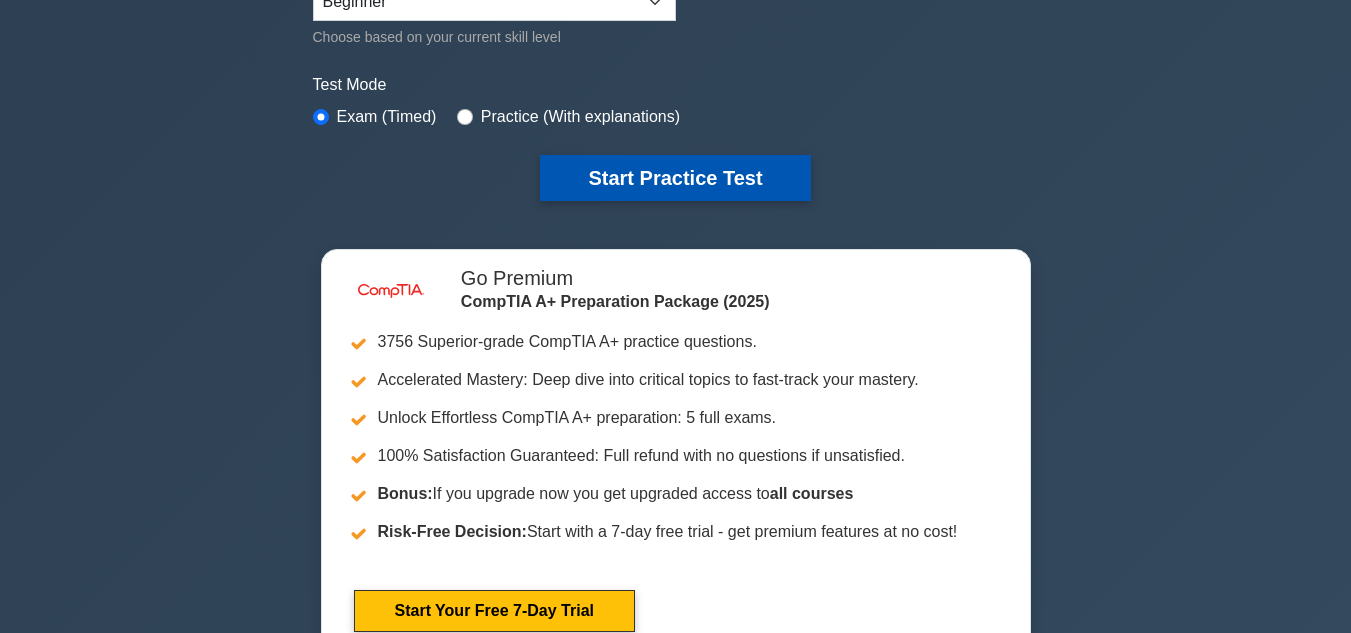 click on "Start Practice Test" at bounding box center (675, 178) 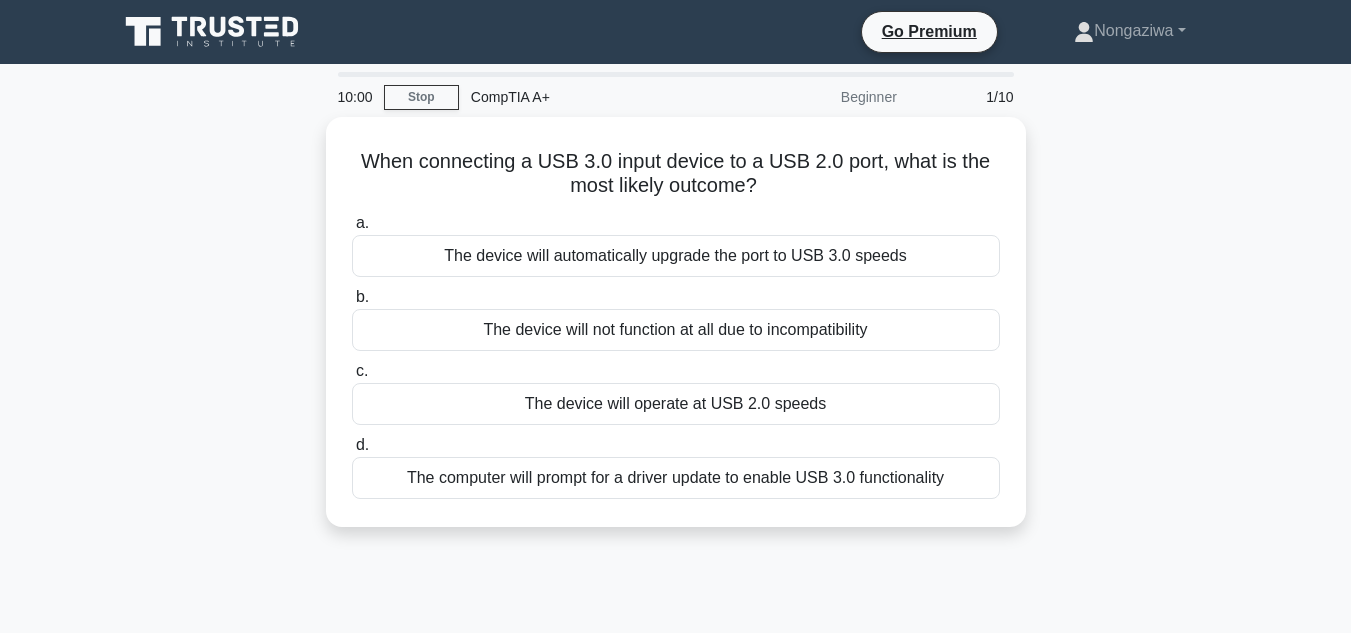 scroll, scrollTop: 0, scrollLeft: 0, axis: both 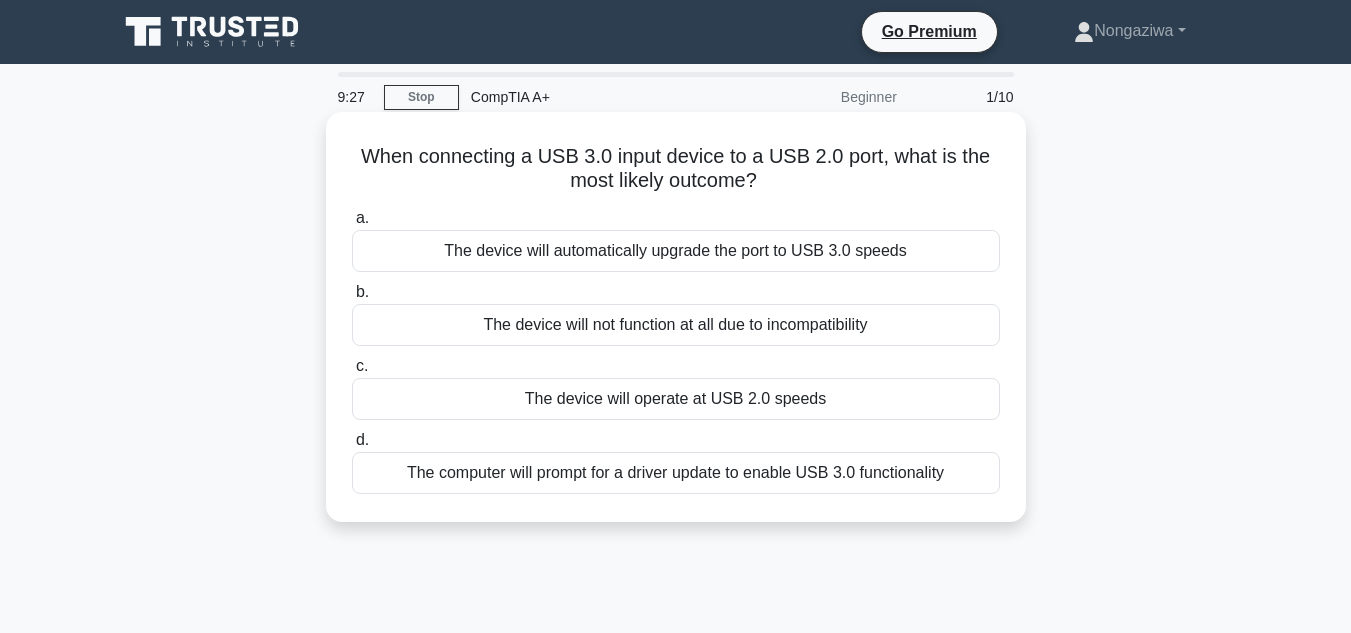 click on "The device will not function at all due to incompatibility" at bounding box center [676, 325] 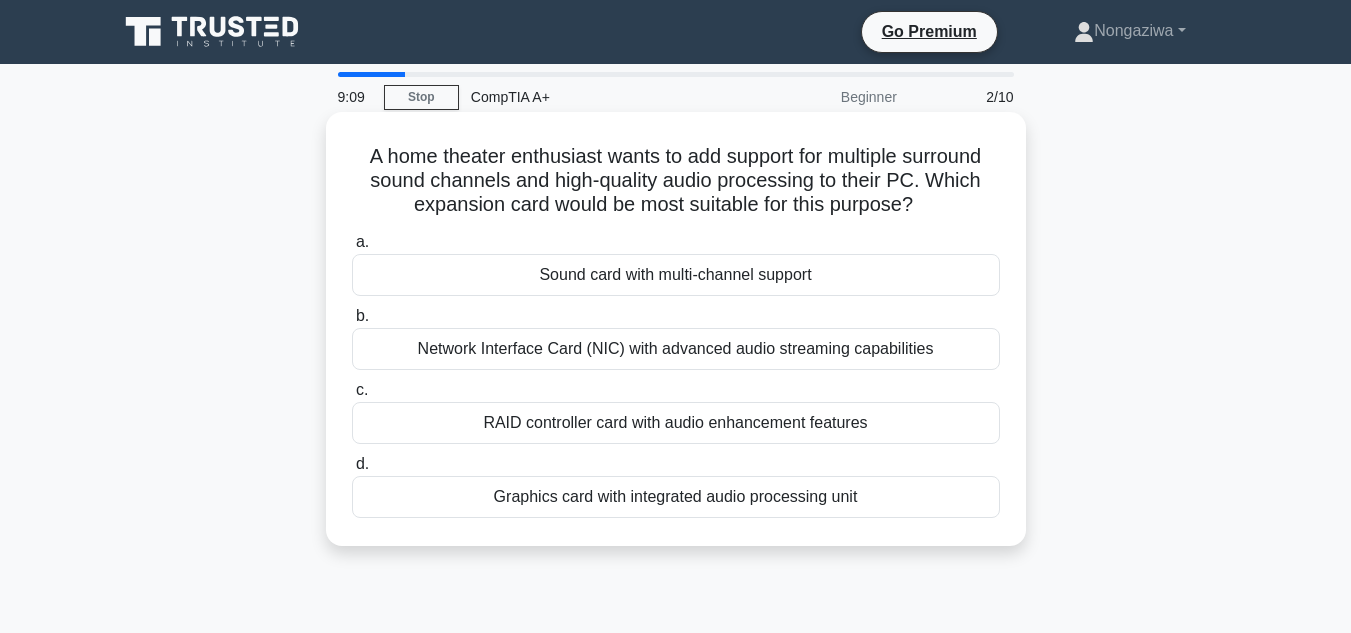 click on "Sound card with multi-channel support" at bounding box center (676, 275) 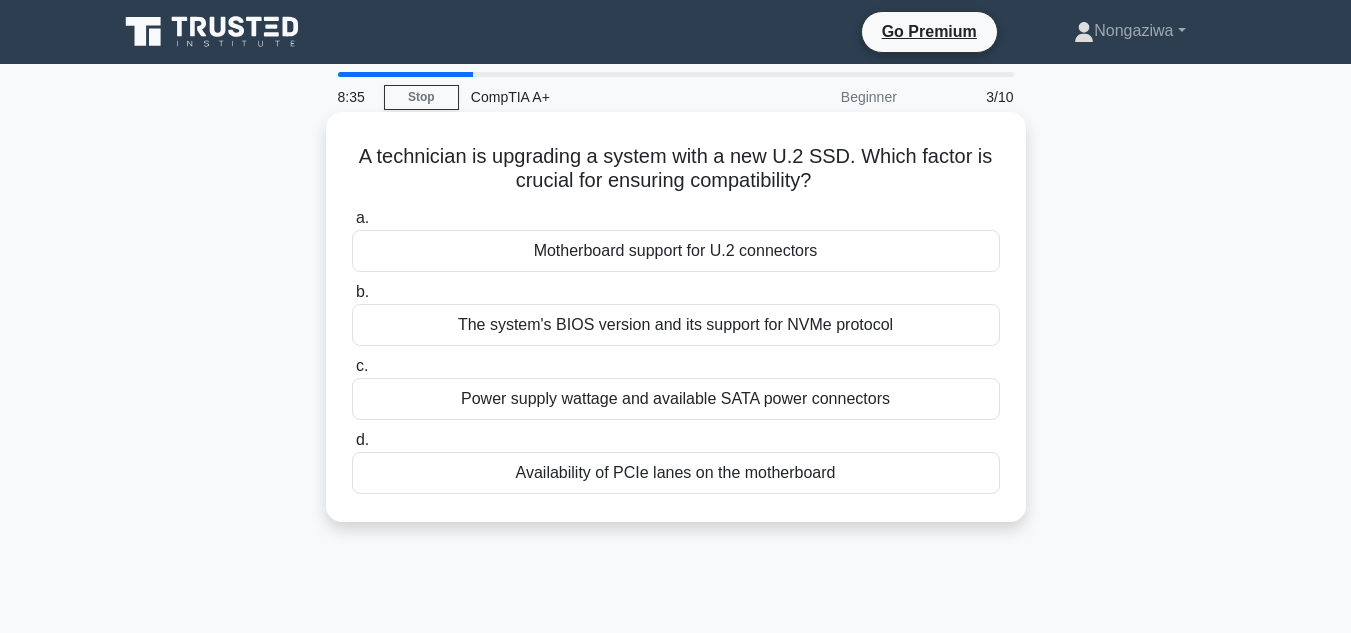 click on "Motherboard support for U.2 connectors" at bounding box center [676, 251] 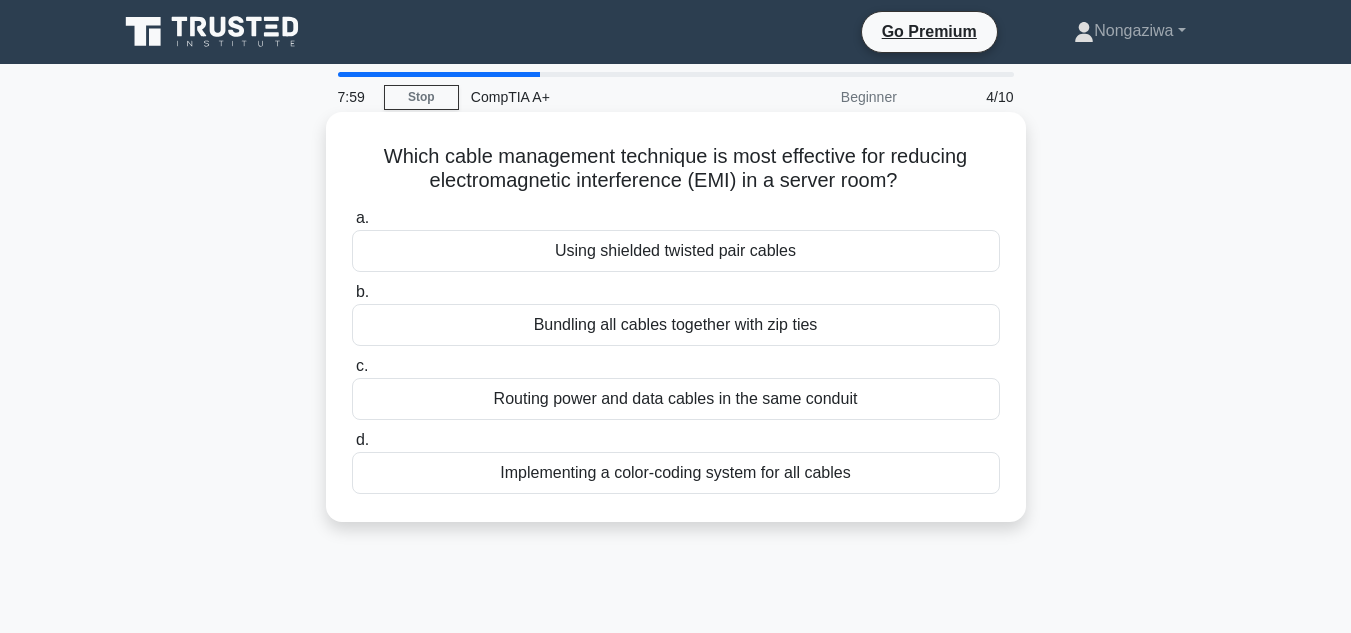 click on "Using shielded twisted pair cables" at bounding box center (676, 251) 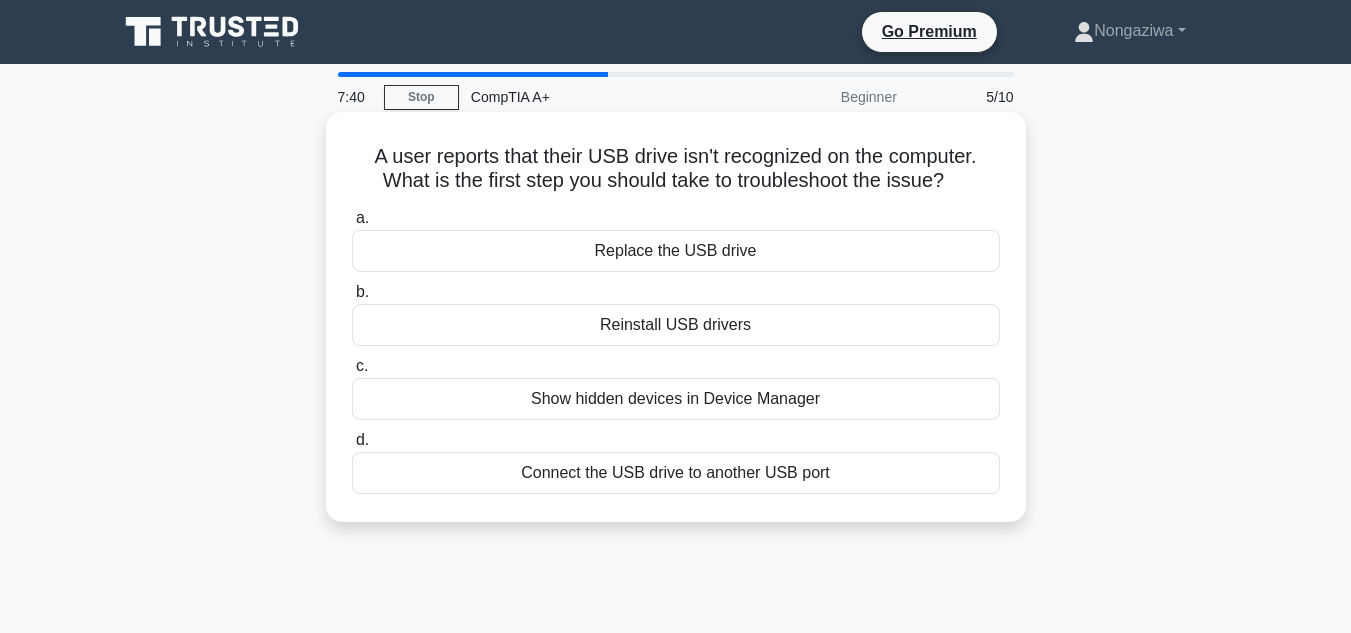 click on "Connect the USB drive to another USB port" at bounding box center (676, 473) 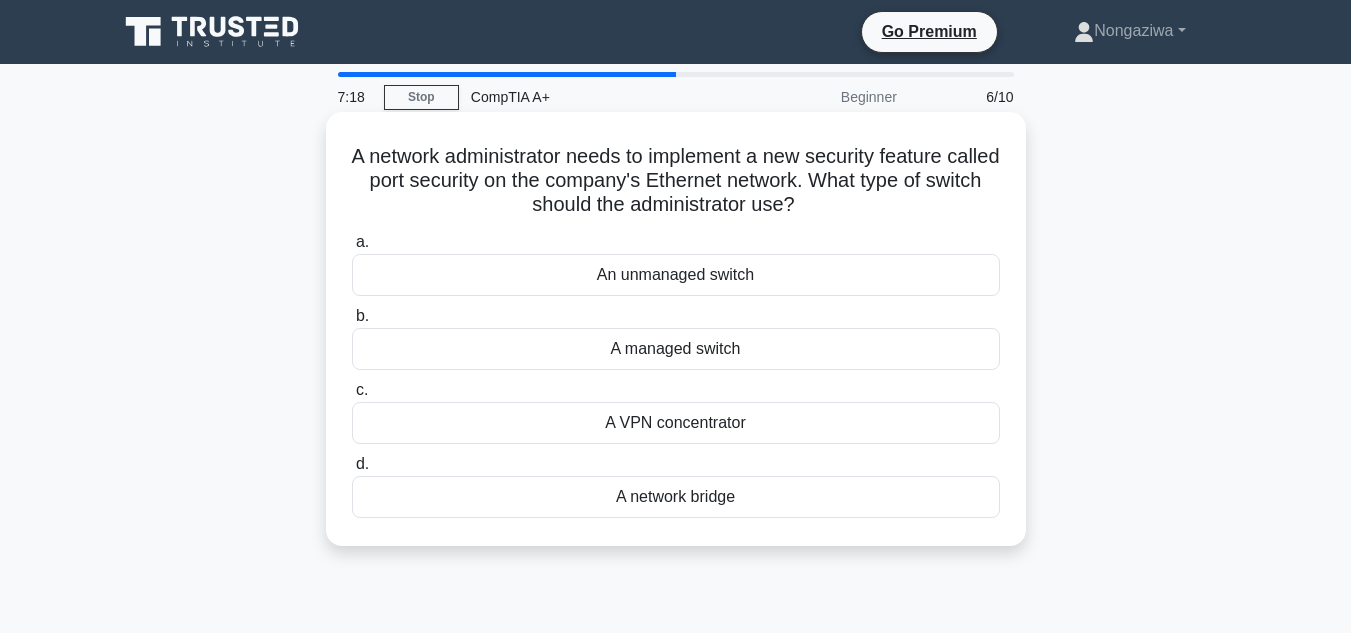 click on "A VPN concentrator" at bounding box center [676, 423] 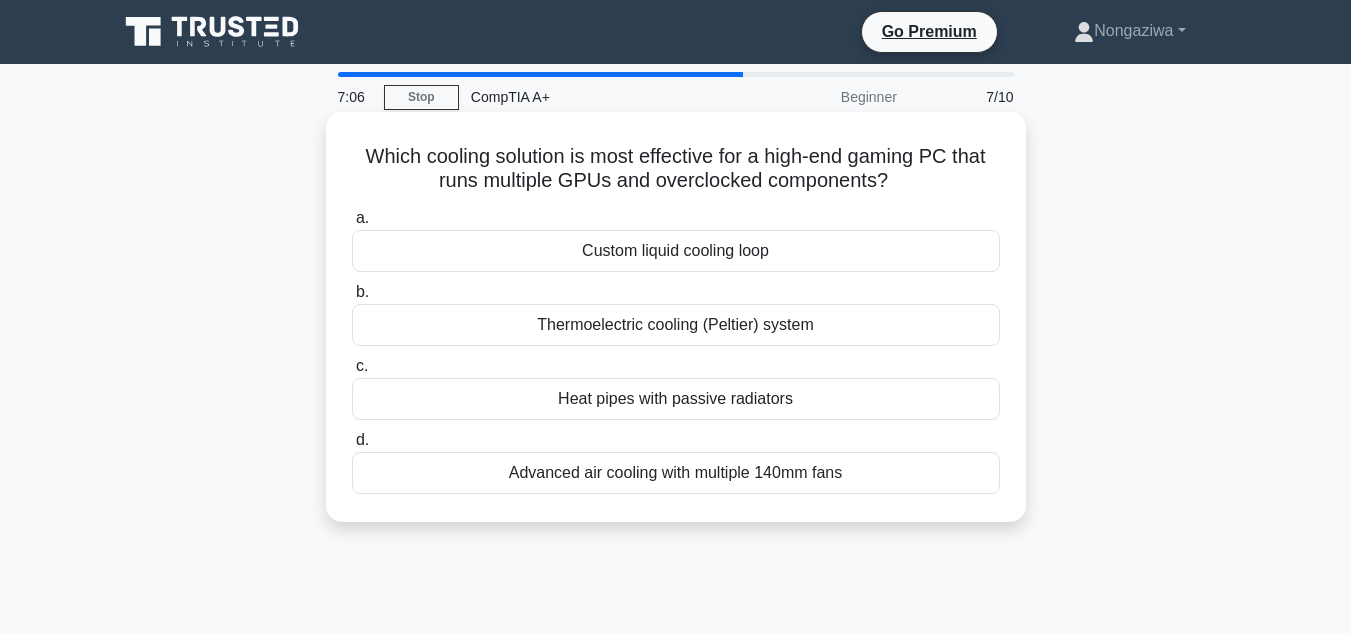 click on "Custom liquid cooling loop" at bounding box center (676, 251) 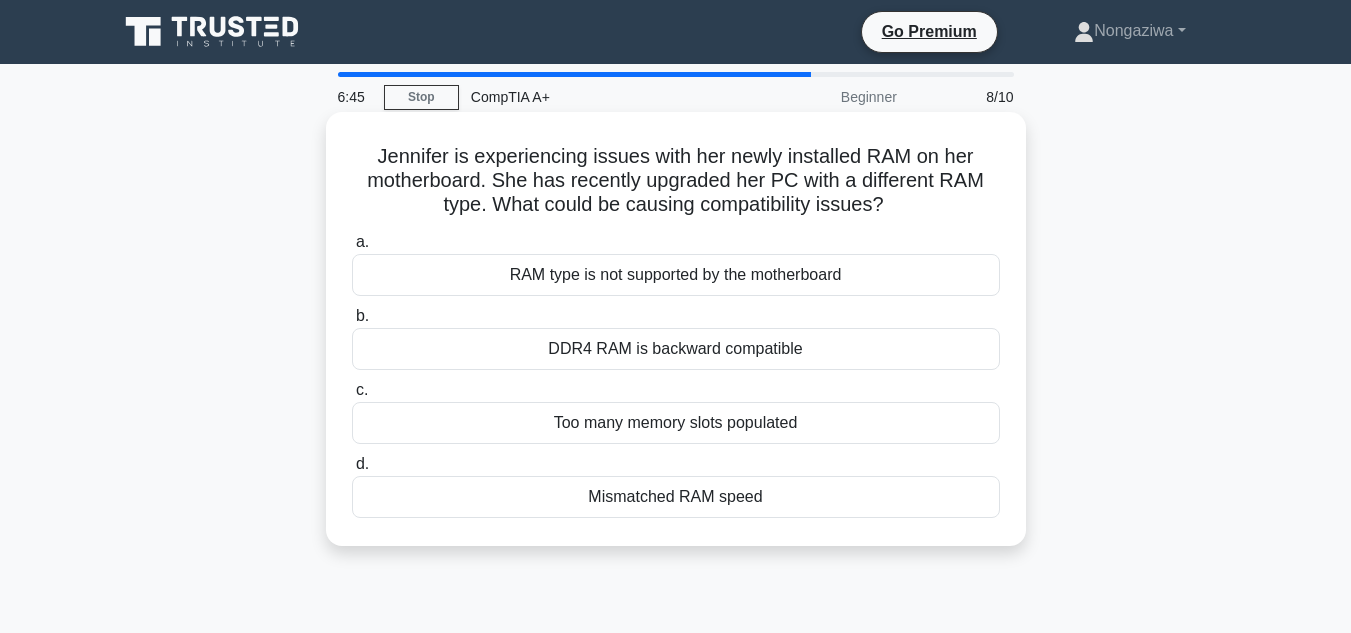 click on "RAM type is not supported by the motherboard" at bounding box center [676, 275] 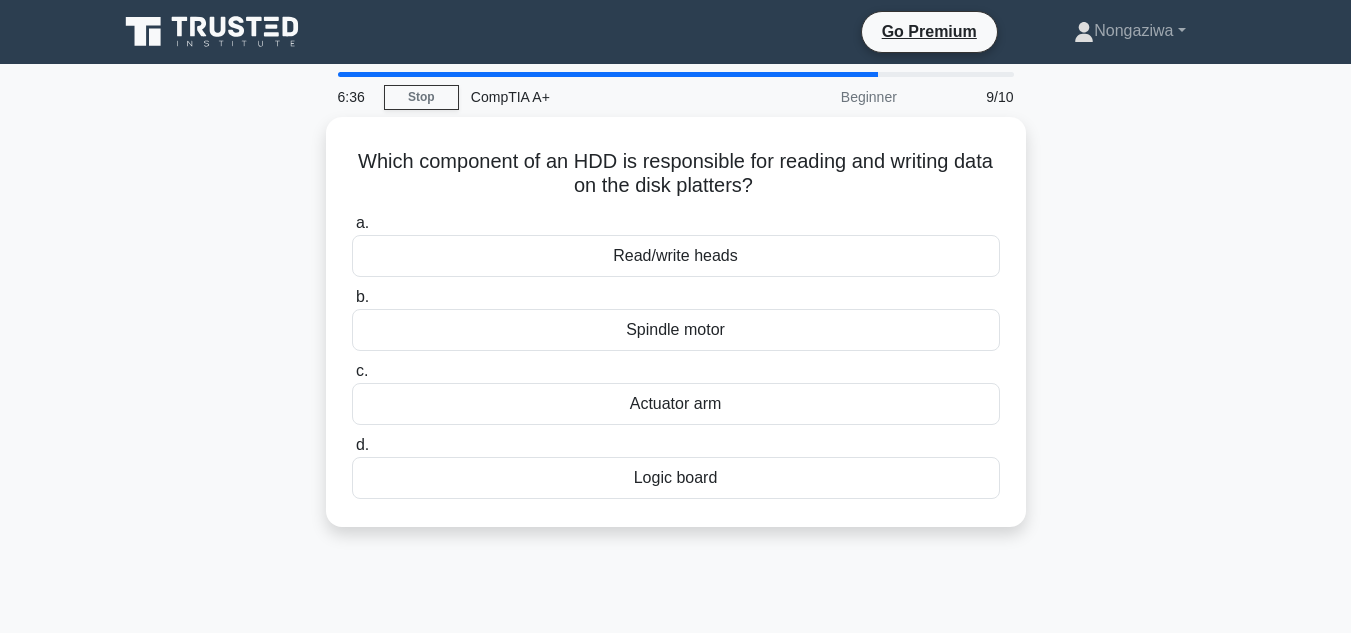 click on "Read/write heads" at bounding box center (676, 256) 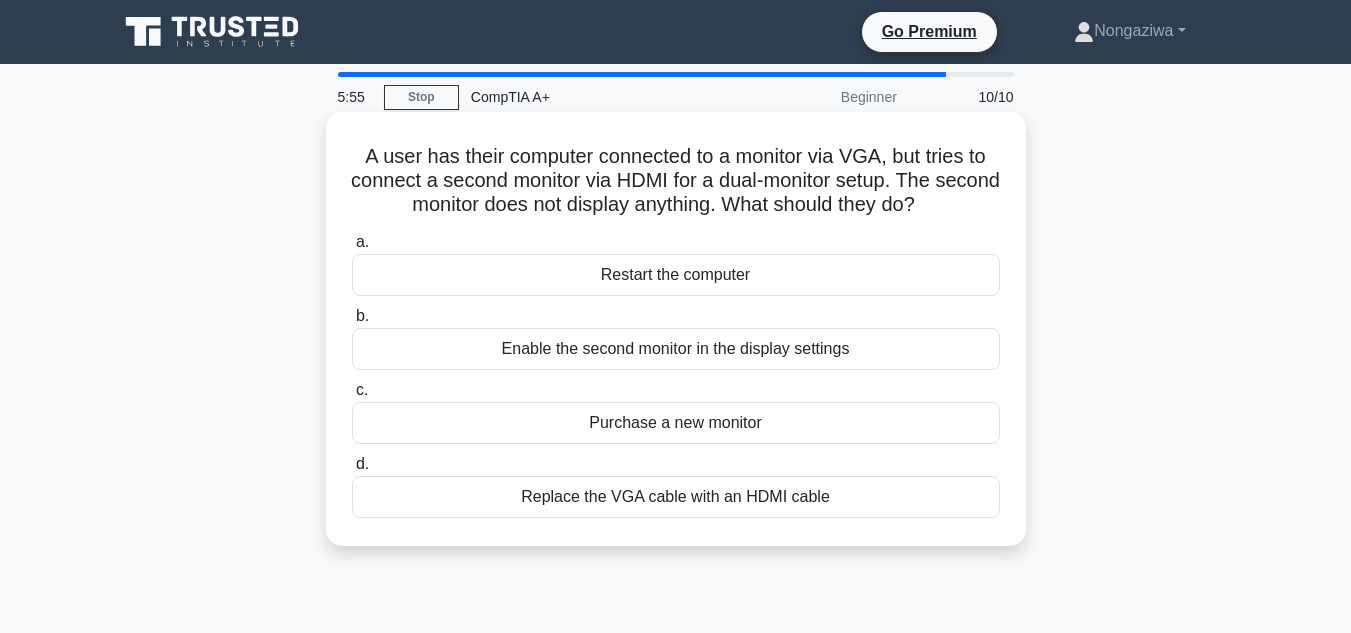click on "Enable the second monitor in the display settings" at bounding box center (676, 349) 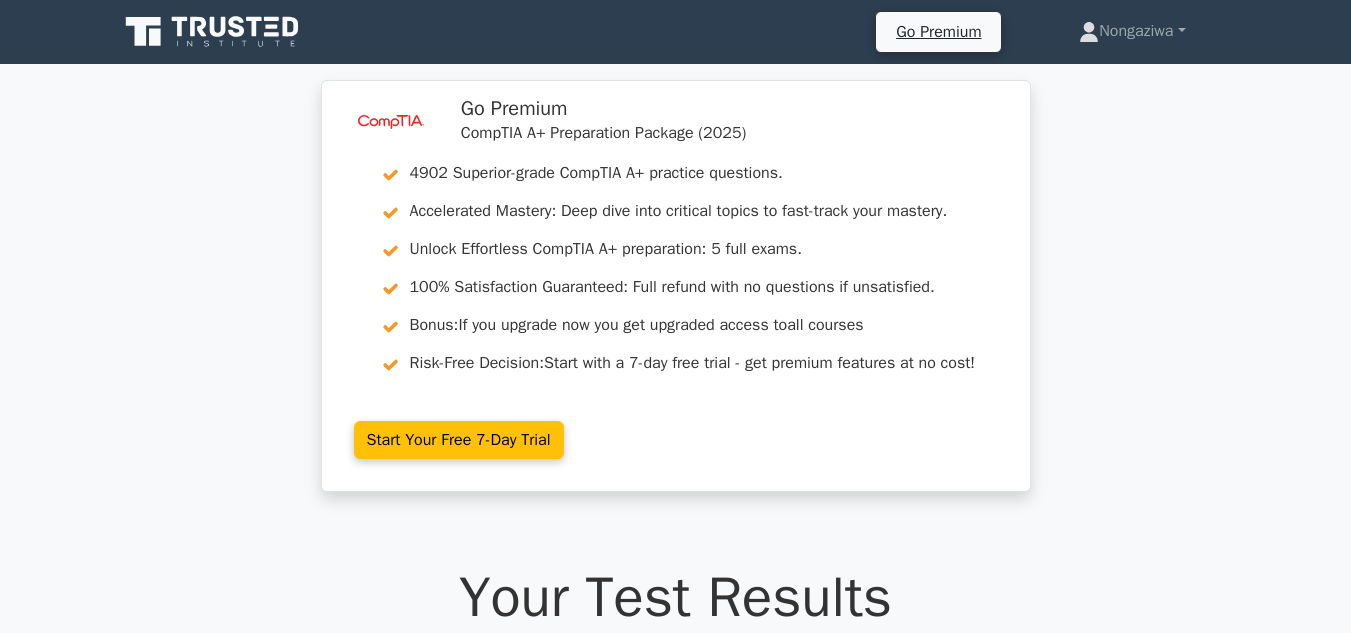 scroll, scrollTop: 0, scrollLeft: 0, axis: both 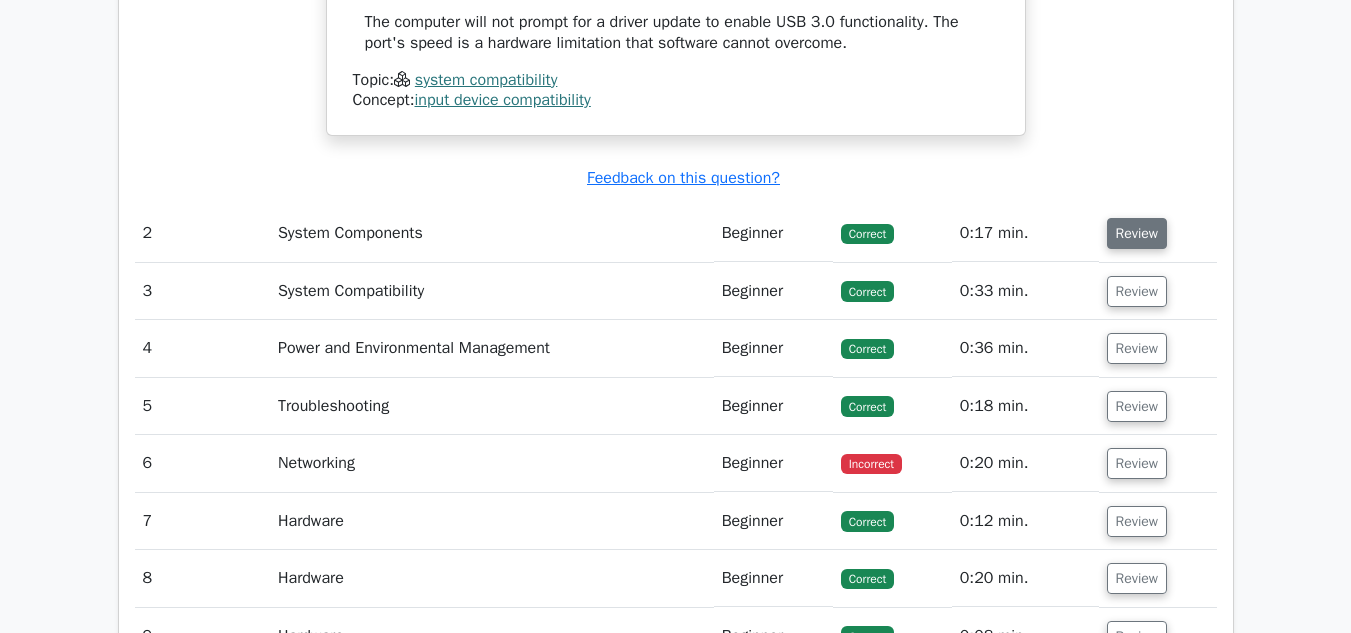 click on "Review" at bounding box center [1137, 233] 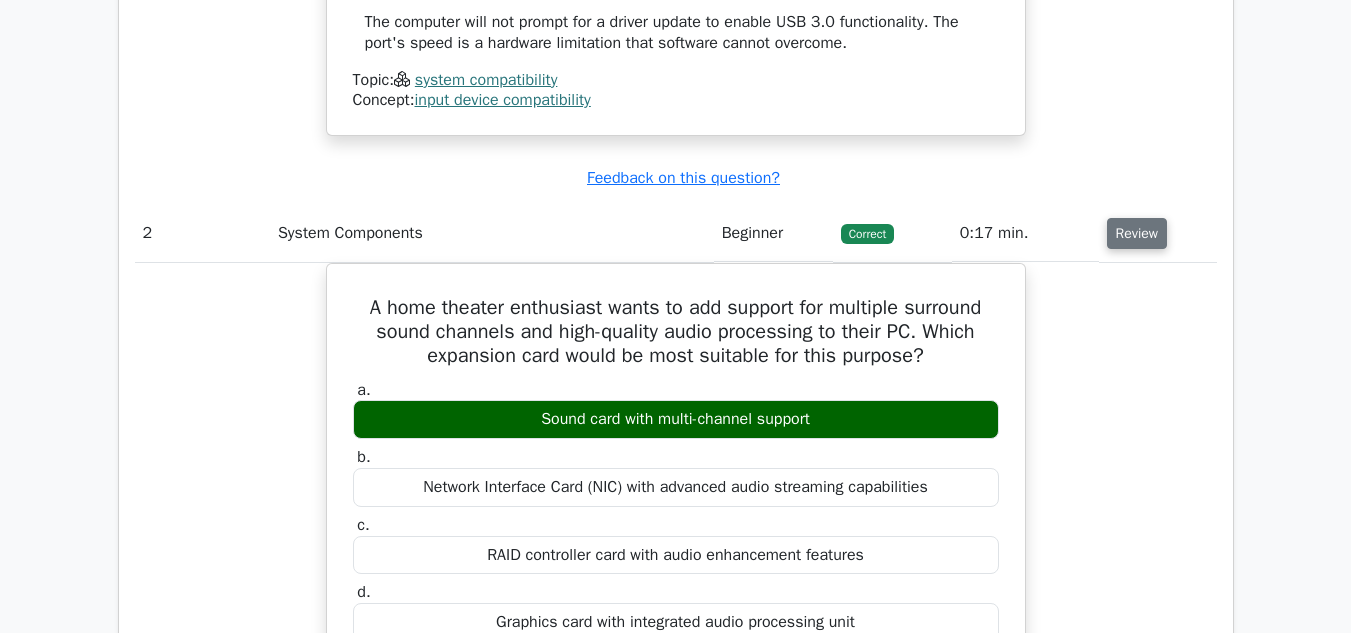 click on "Review" at bounding box center (1137, 233) 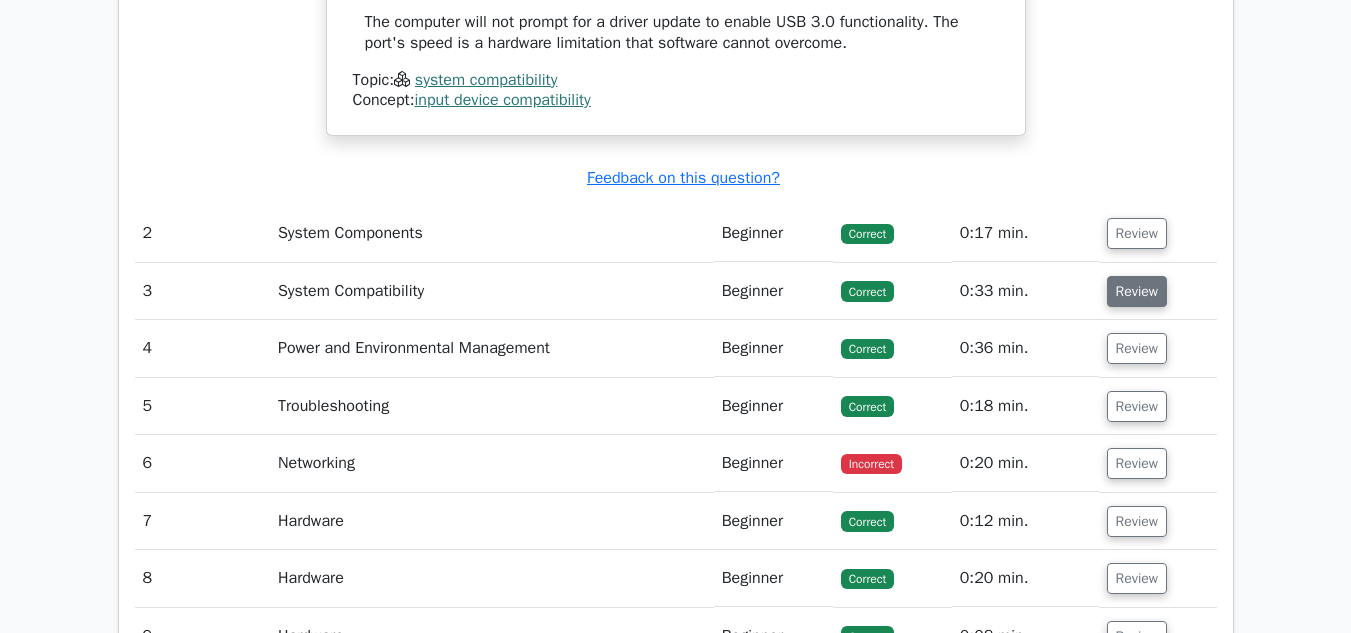 click on "Review" at bounding box center (1137, 291) 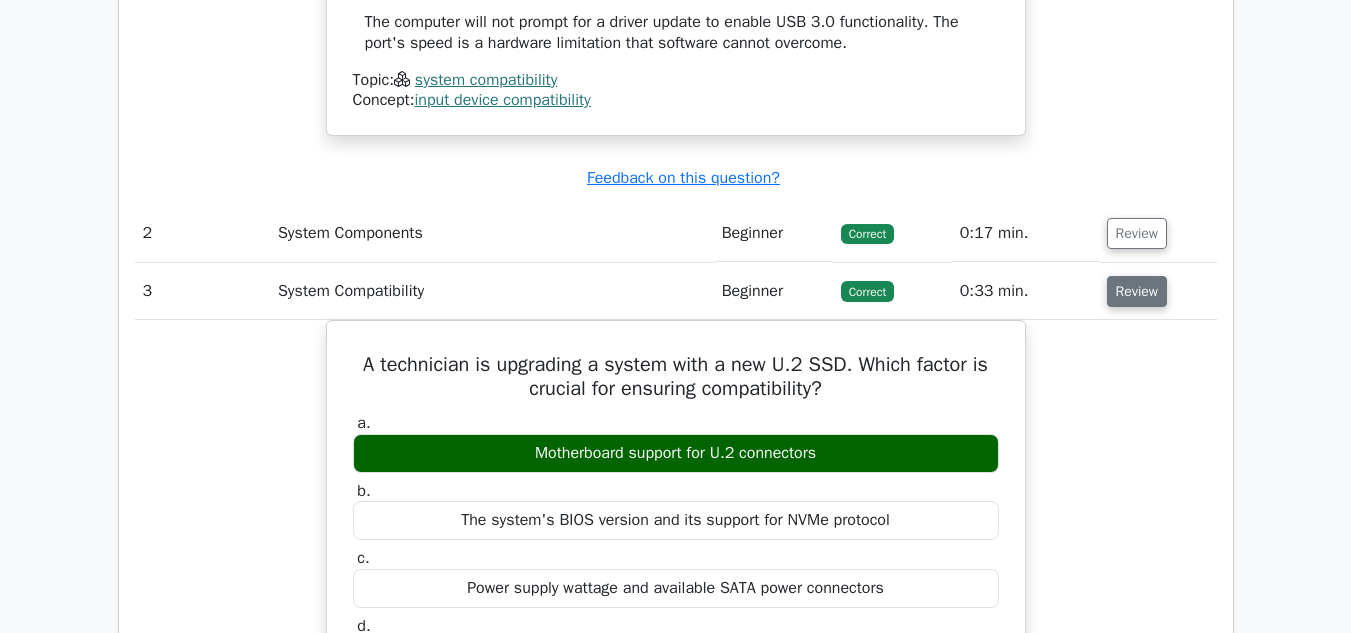 click on "Review" at bounding box center [1137, 291] 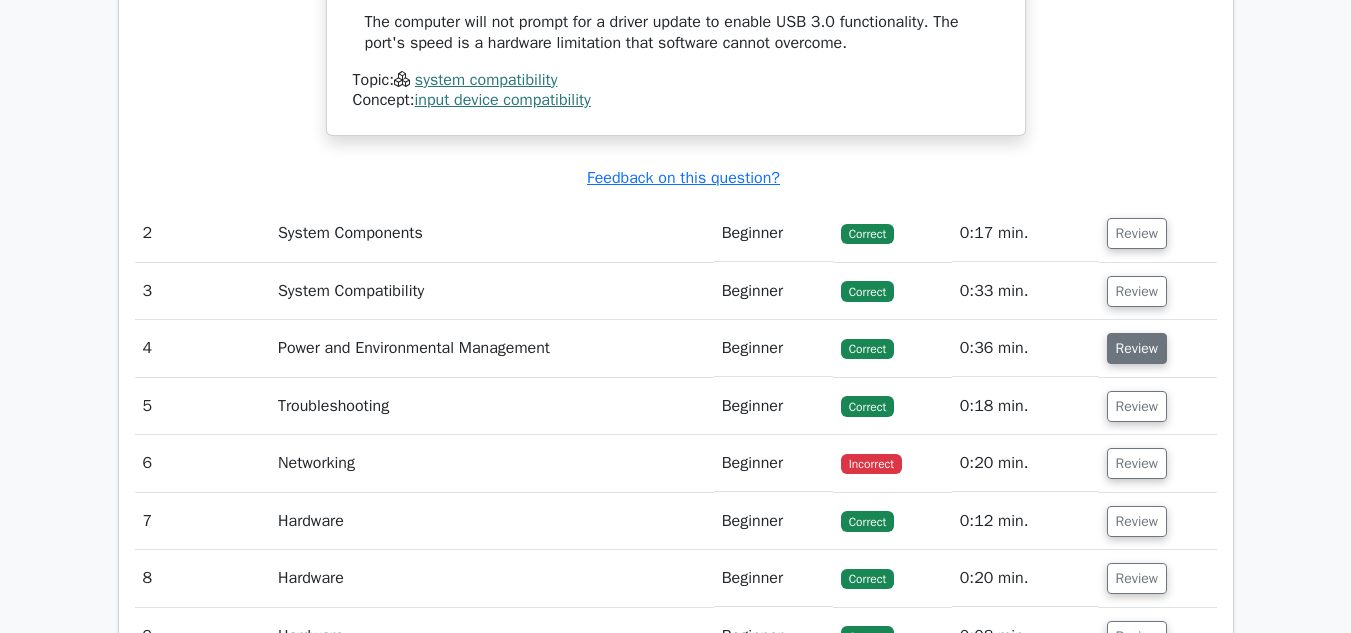 click on "Review" at bounding box center (1137, 348) 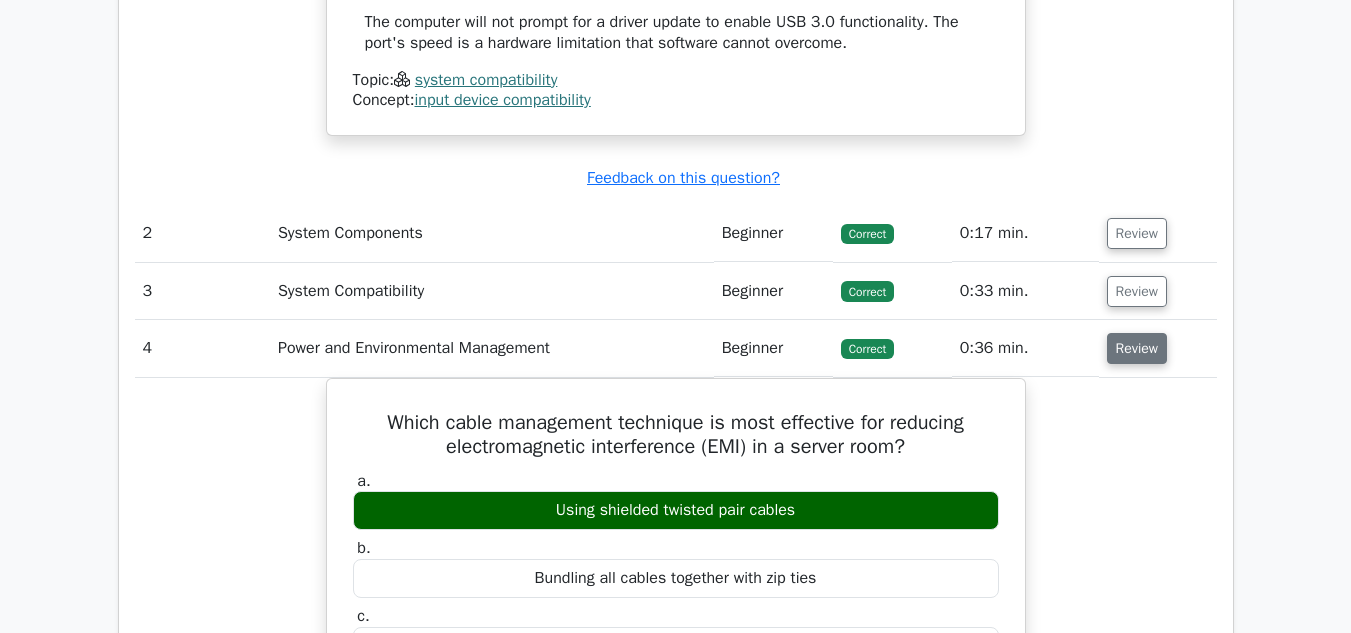 click on "Review" at bounding box center [1137, 348] 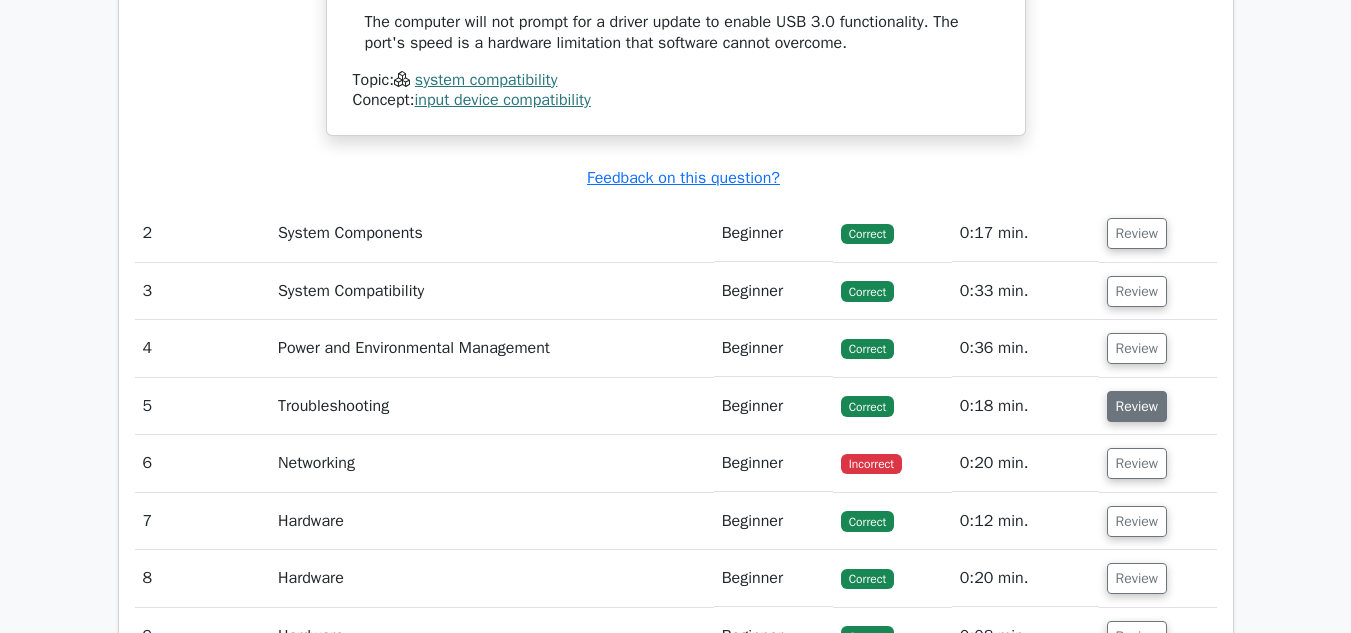 click on "Review" at bounding box center [1137, 406] 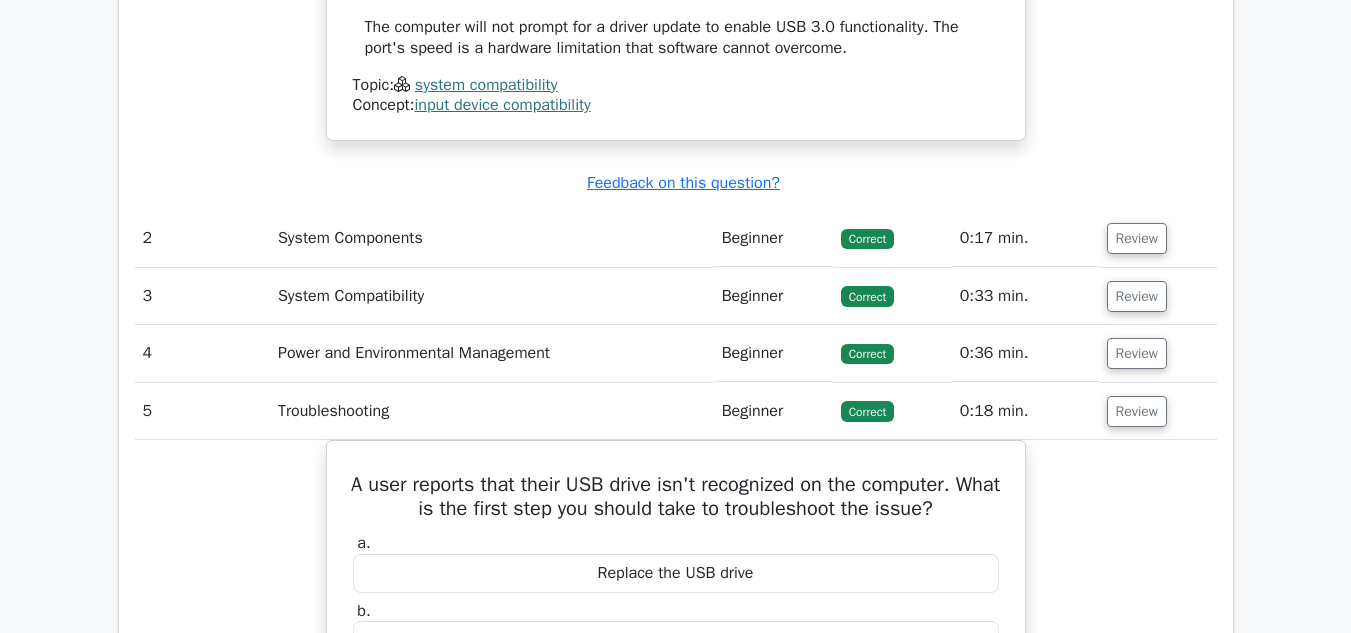scroll, scrollTop: 2964, scrollLeft: 0, axis: vertical 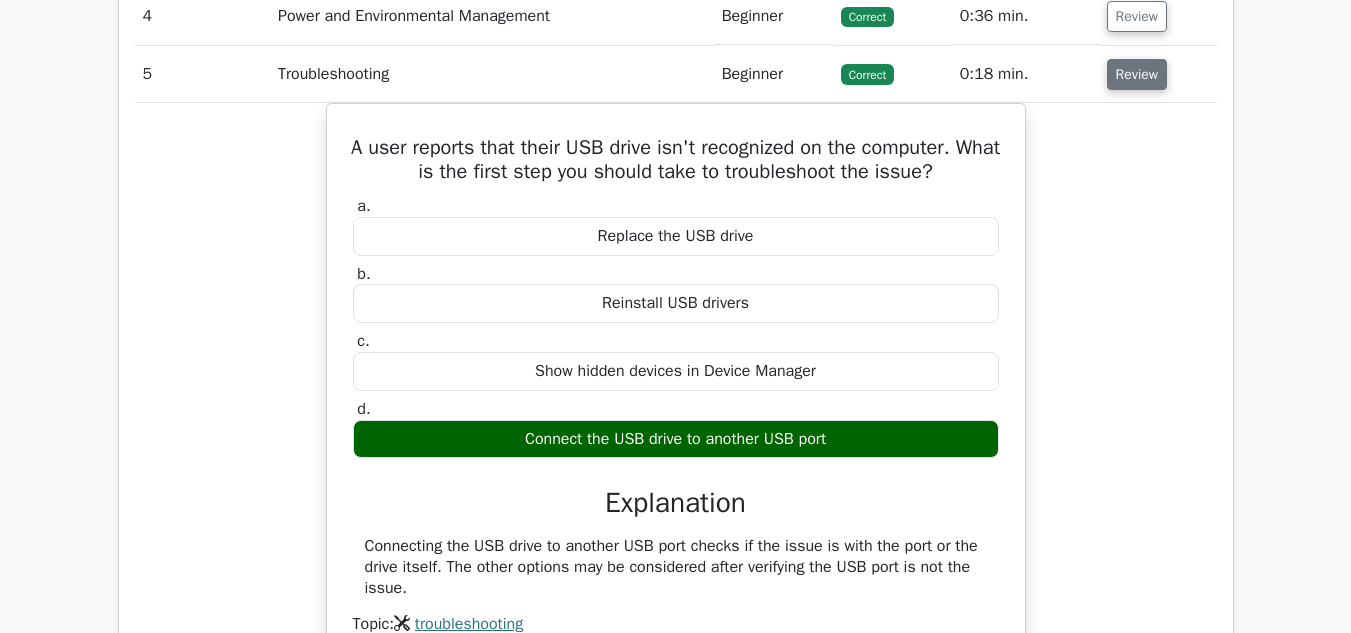 click on "Review" at bounding box center [1137, 74] 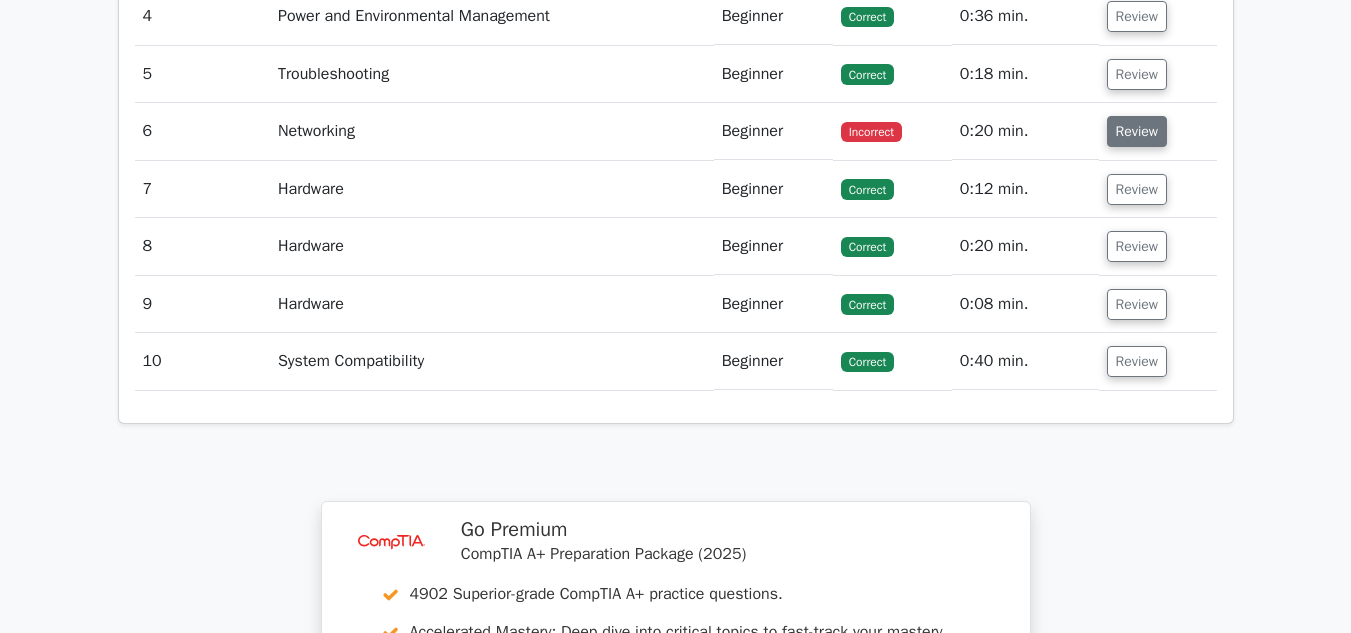 click on "Review" at bounding box center (1137, 131) 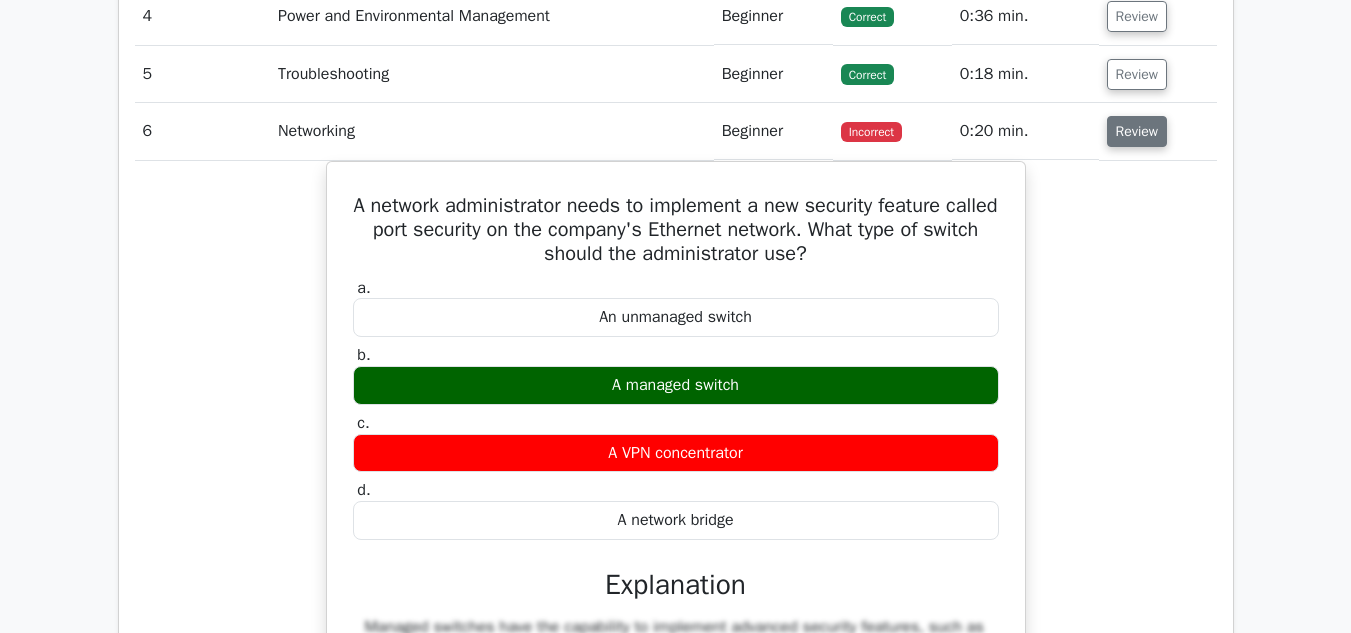 click on "Review" at bounding box center [1137, 131] 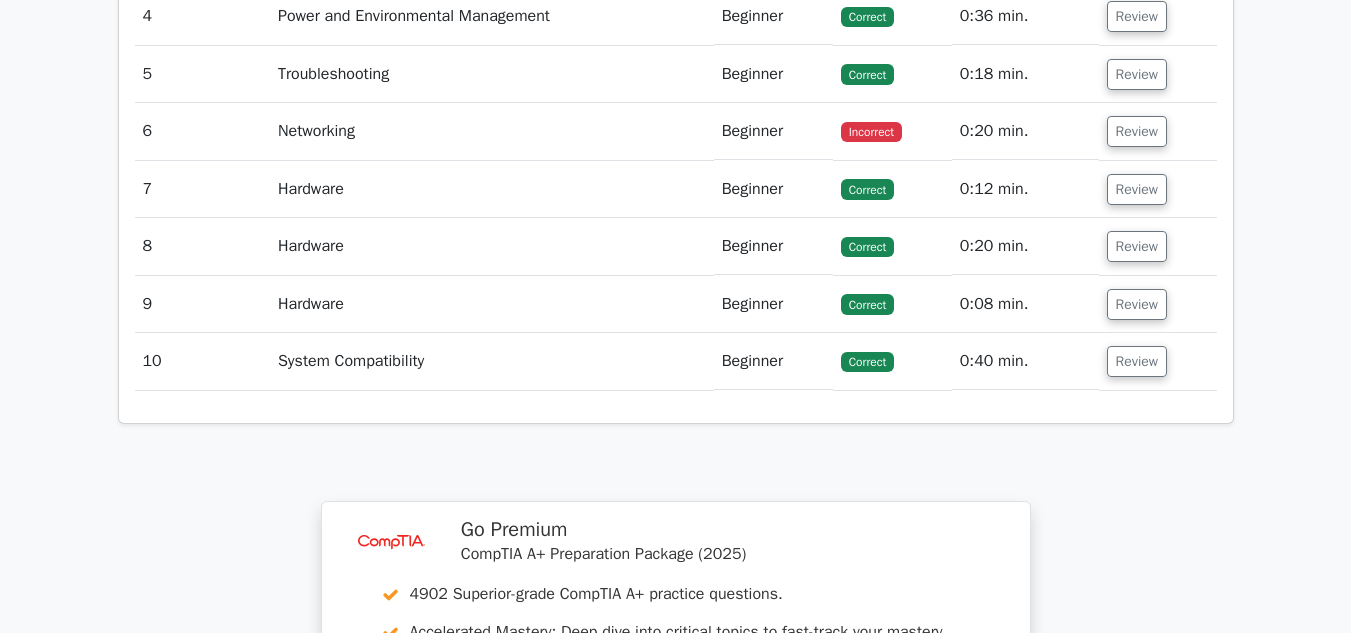 click on "Review" at bounding box center (1158, 189) 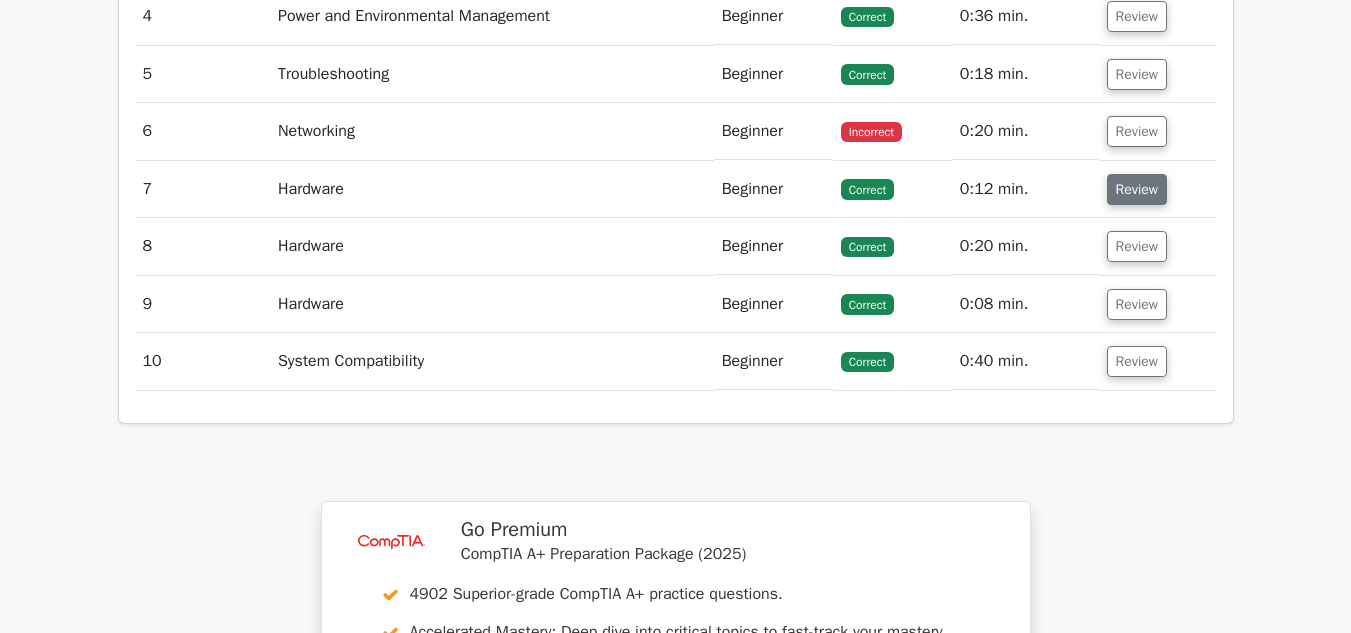 click on "Review" at bounding box center [1137, 189] 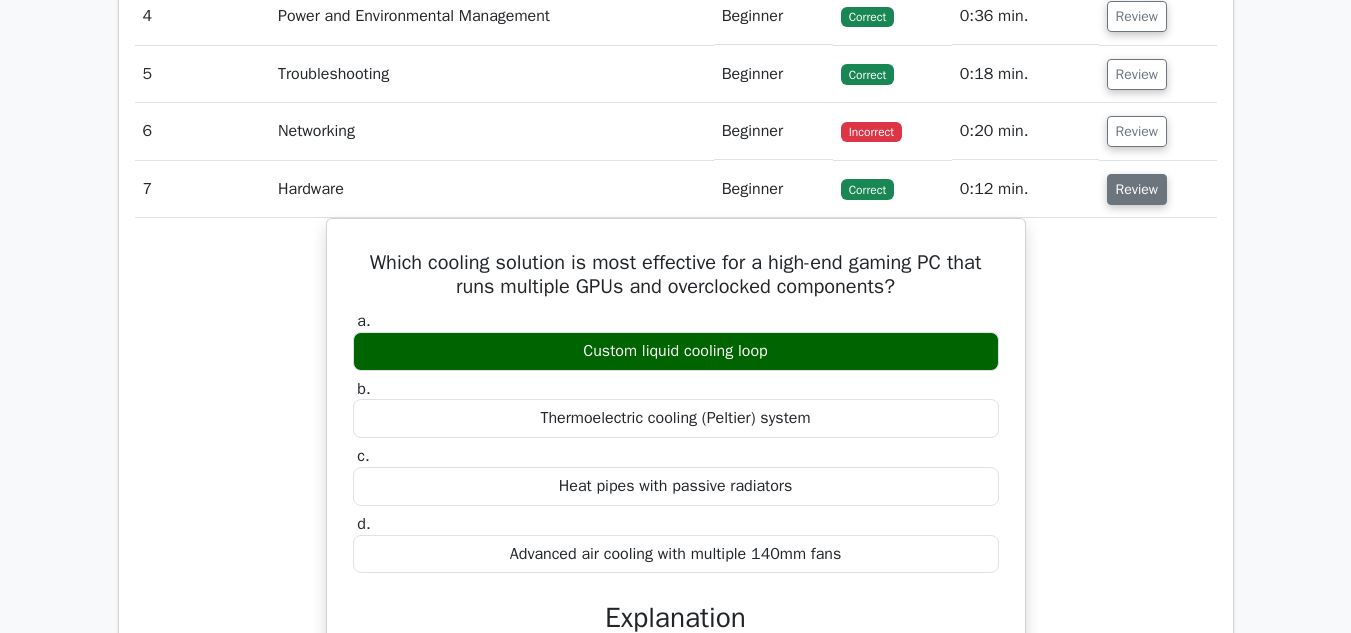 click on "Review" at bounding box center (1137, 189) 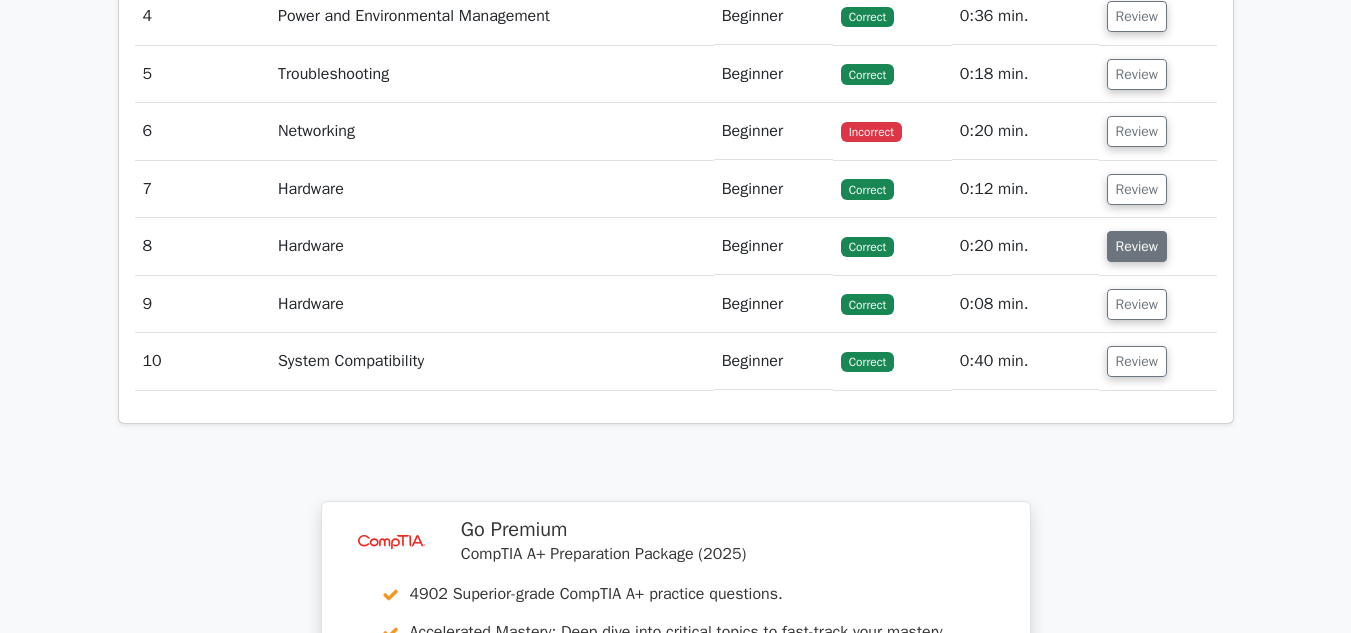 click on "Review" at bounding box center [1137, 246] 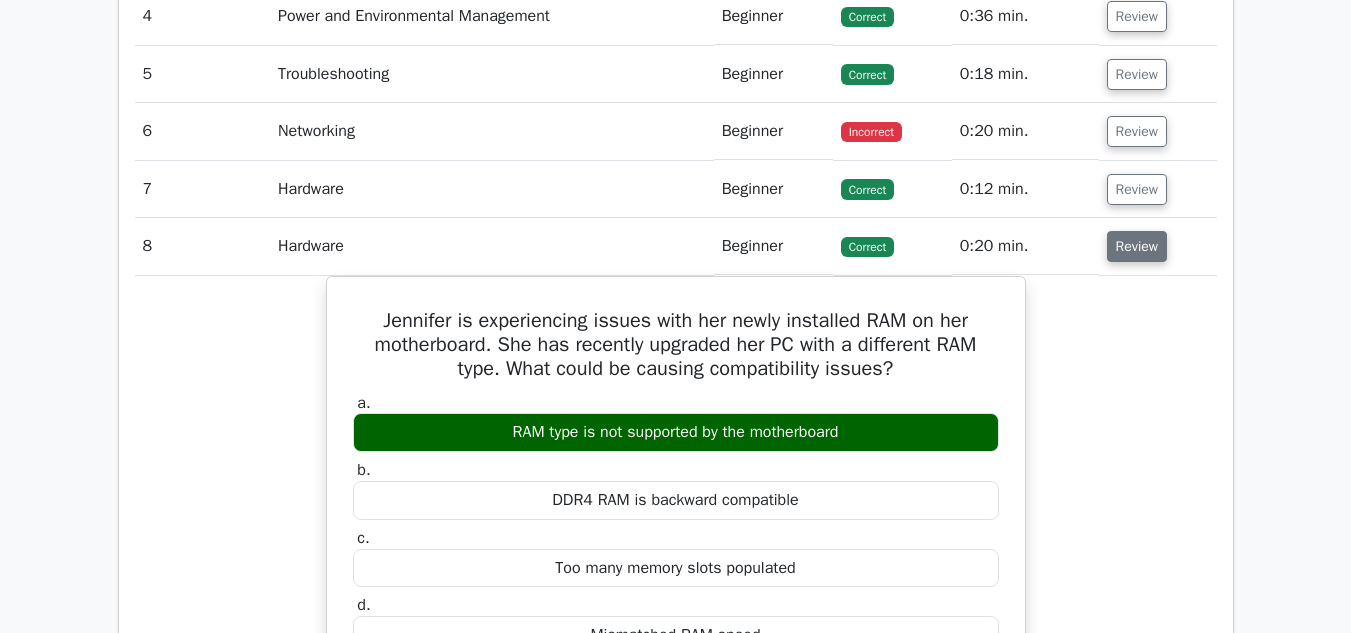 click on "Review" at bounding box center (1137, 246) 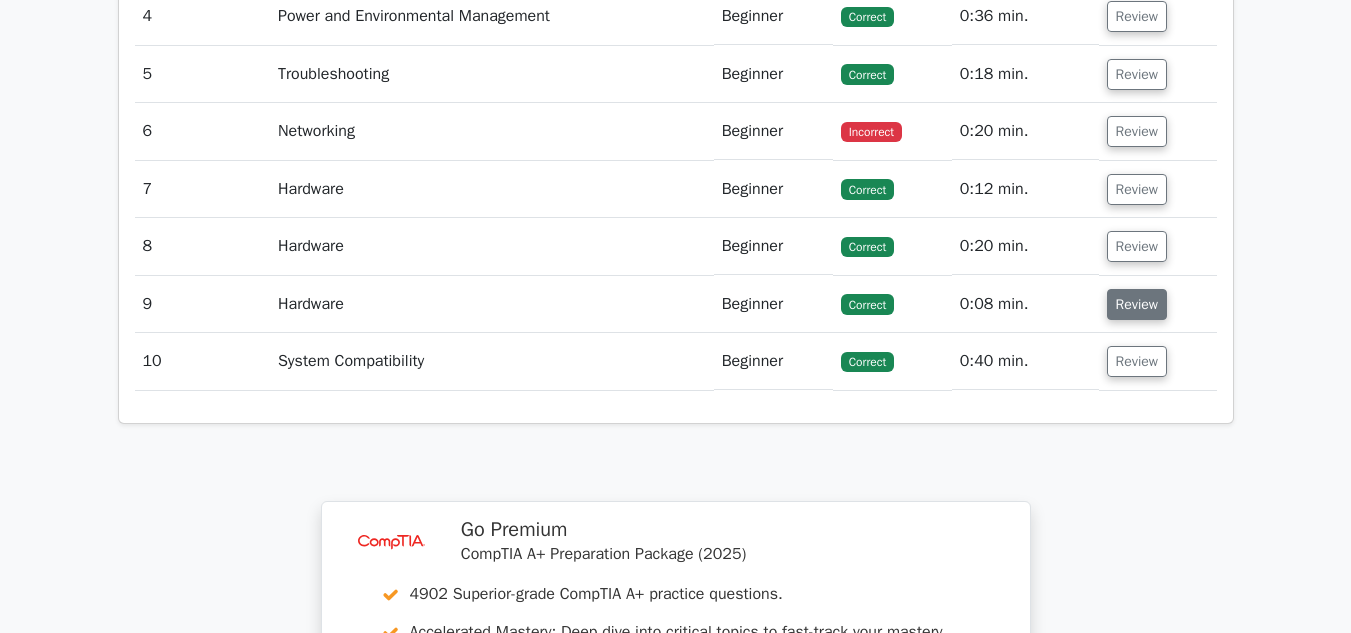 click on "Review" at bounding box center (1137, 304) 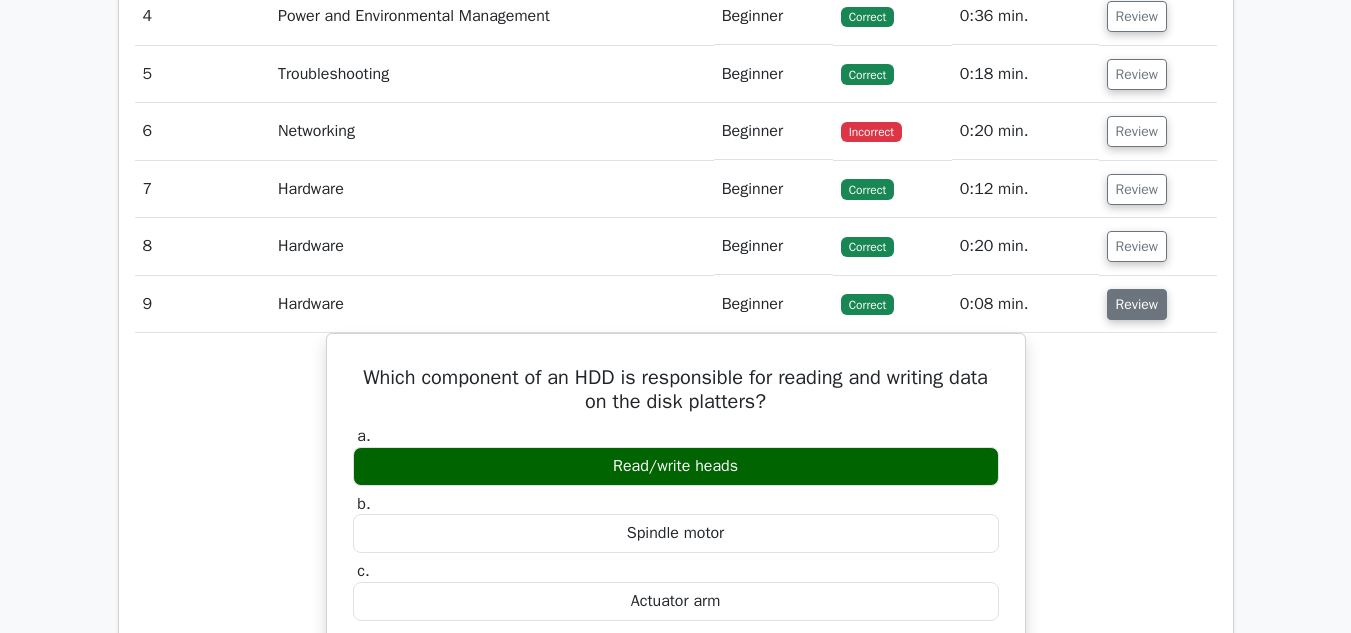 click on "Review" at bounding box center (1137, 304) 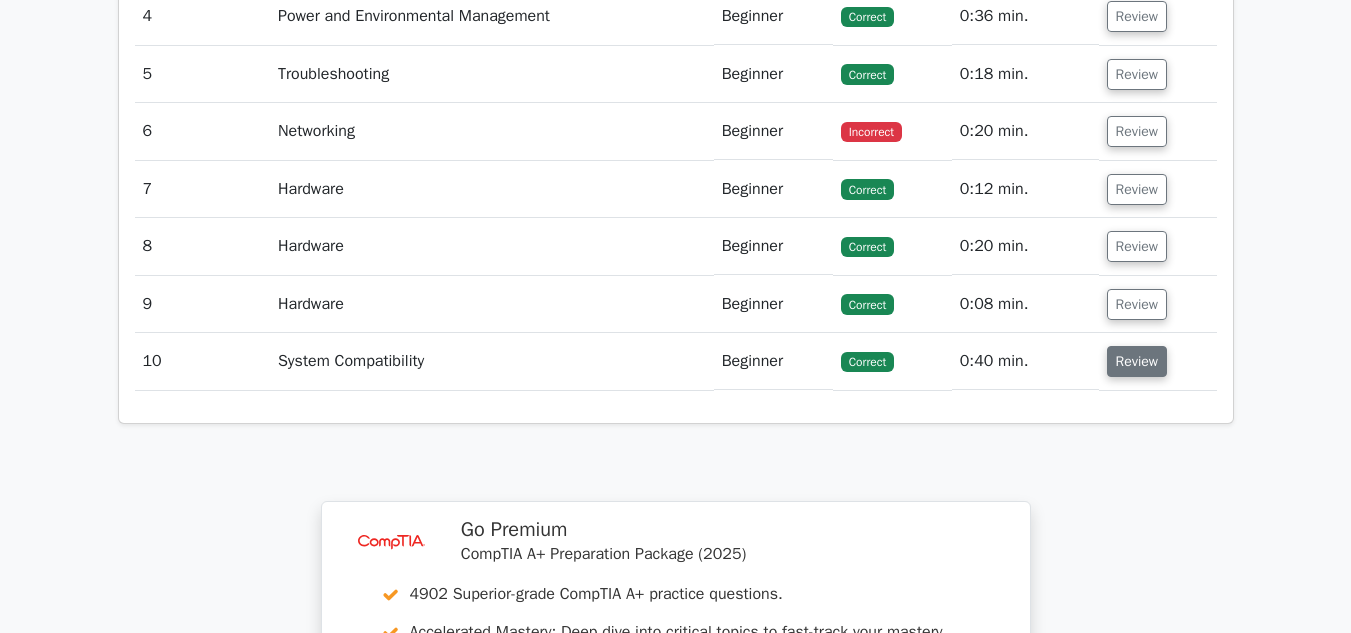 click on "Review" at bounding box center (1137, 361) 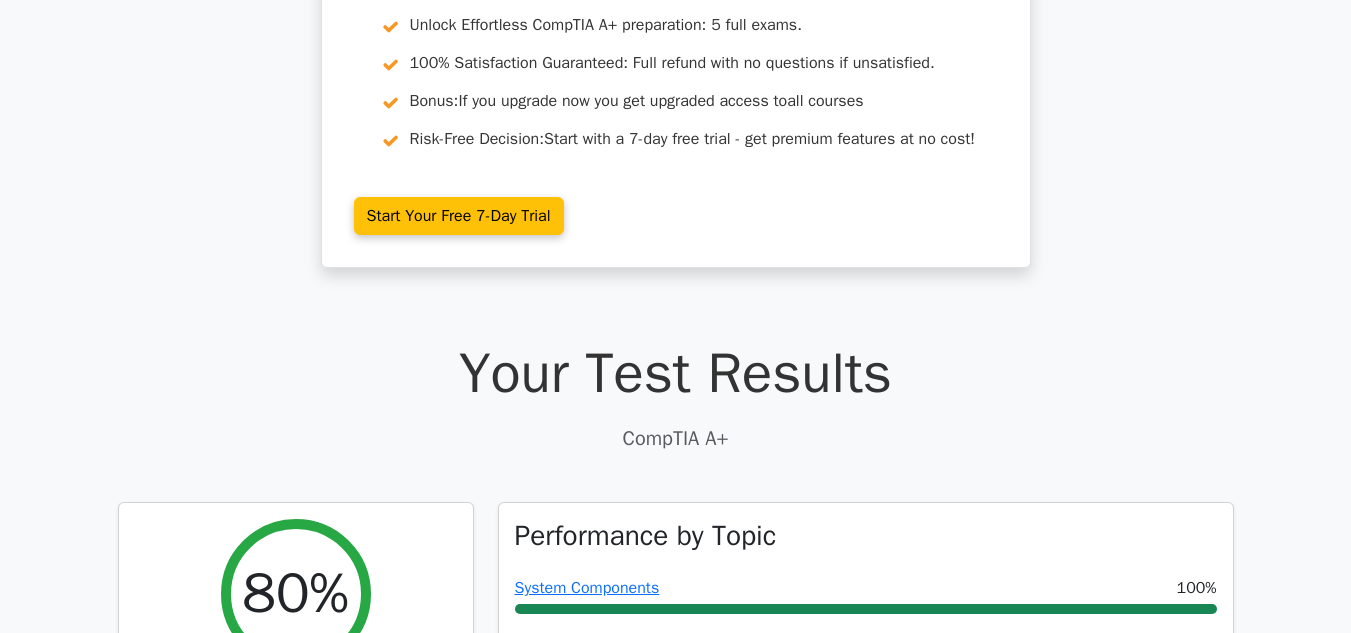 scroll, scrollTop: 0, scrollLeft: 0, axis: both 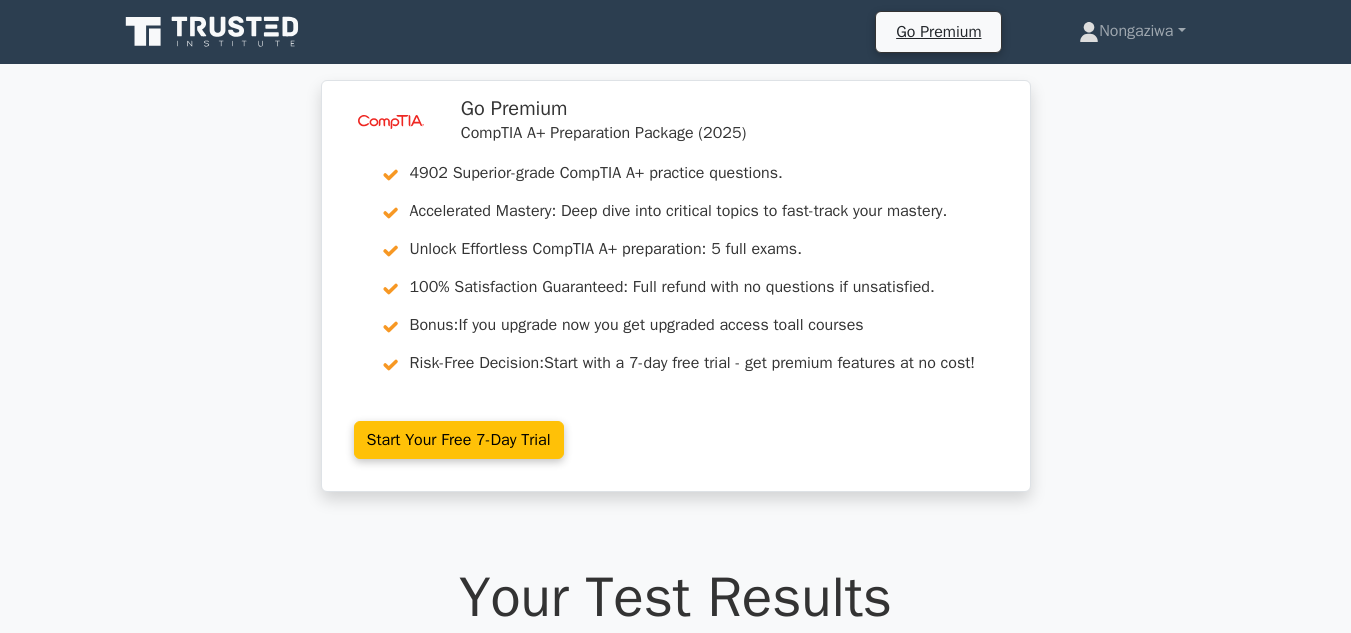 click 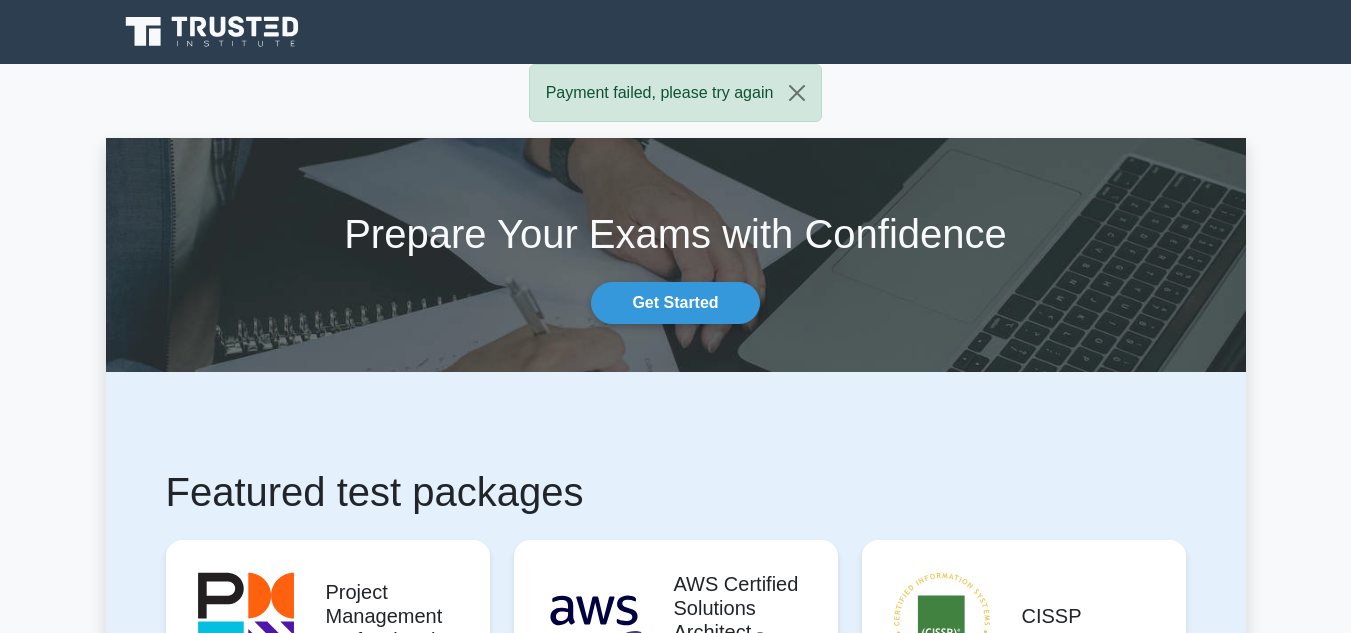 scroll, scrollTop: 0, scrollLeft: 0, axis: both 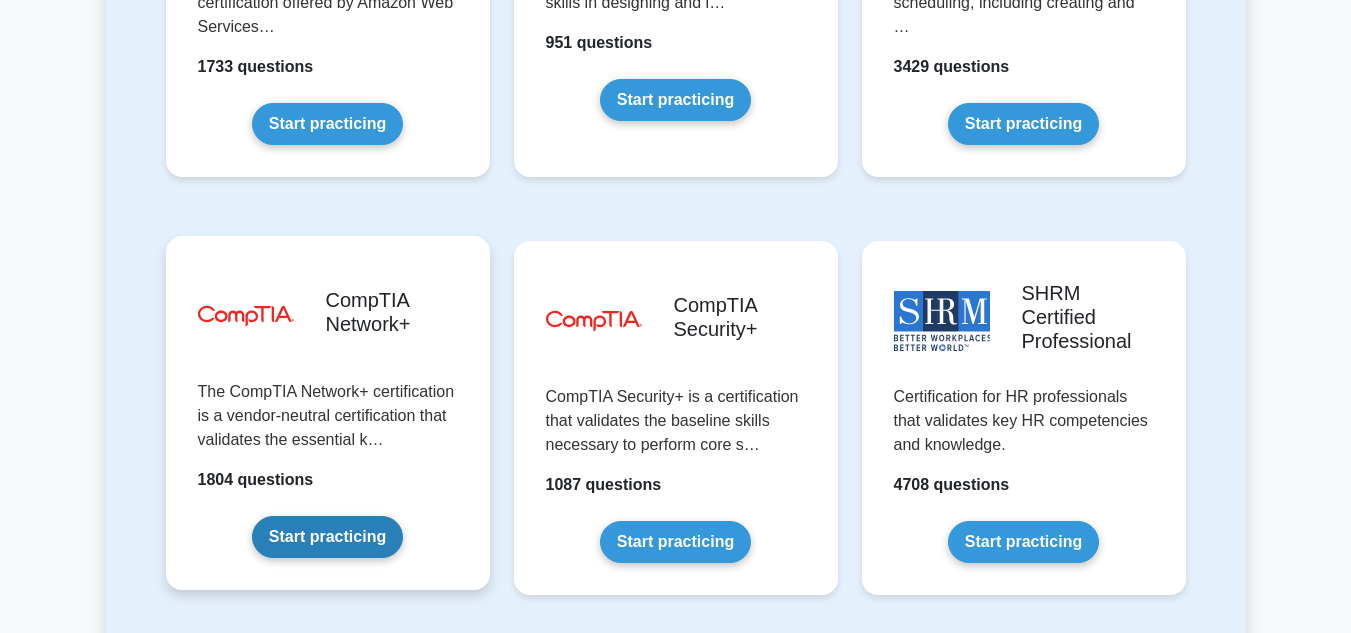 click on "Start practicing" at bounding box center [327, 537] 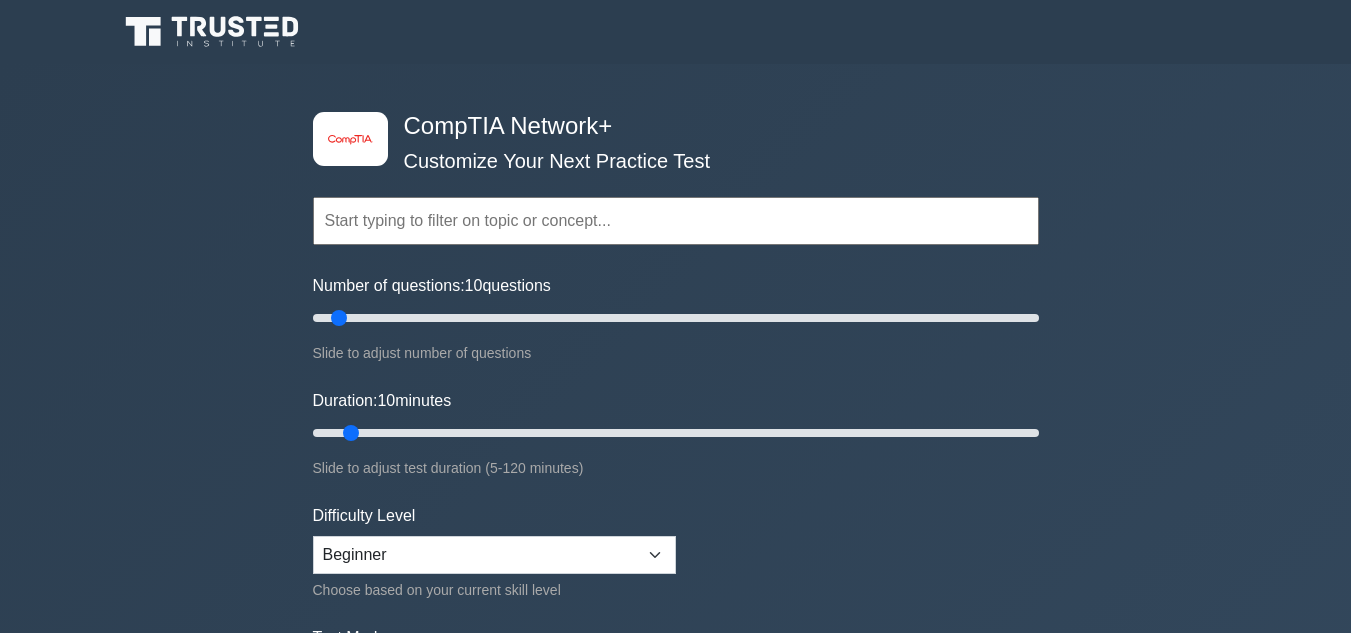 scroll, scrollTop: 0, scrollLeft: 0, axis: both 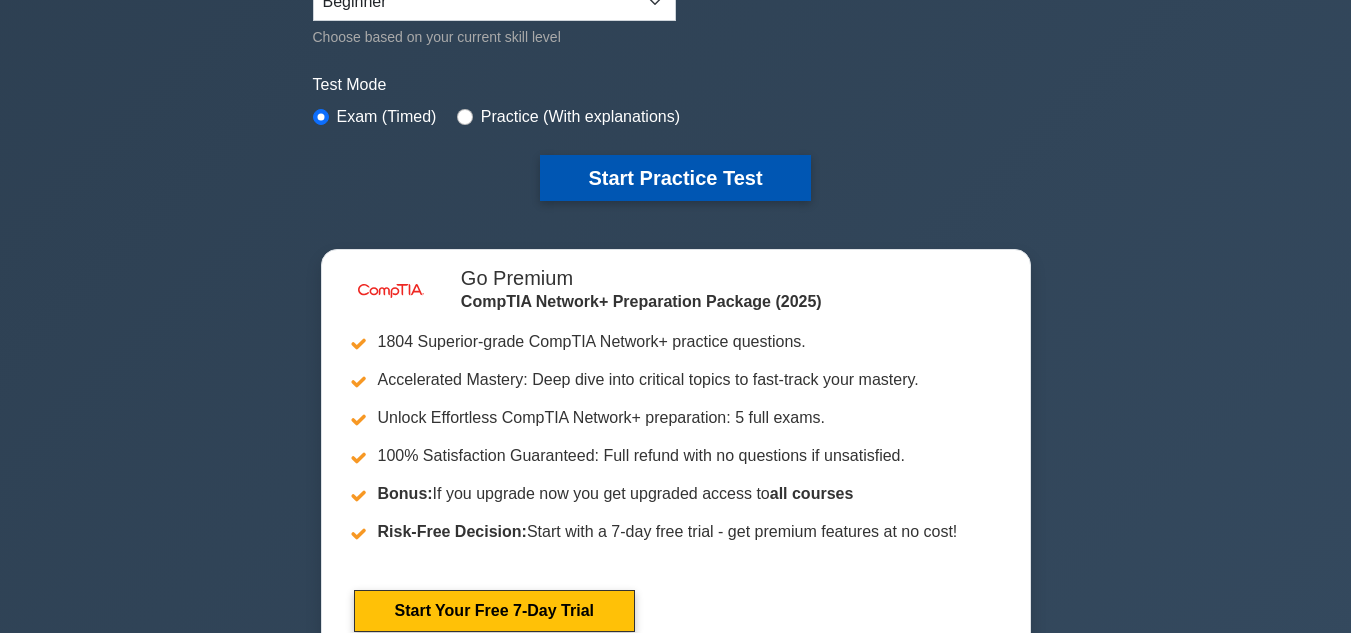 click on "Start Practice Test" at bounding box center [675, 178] 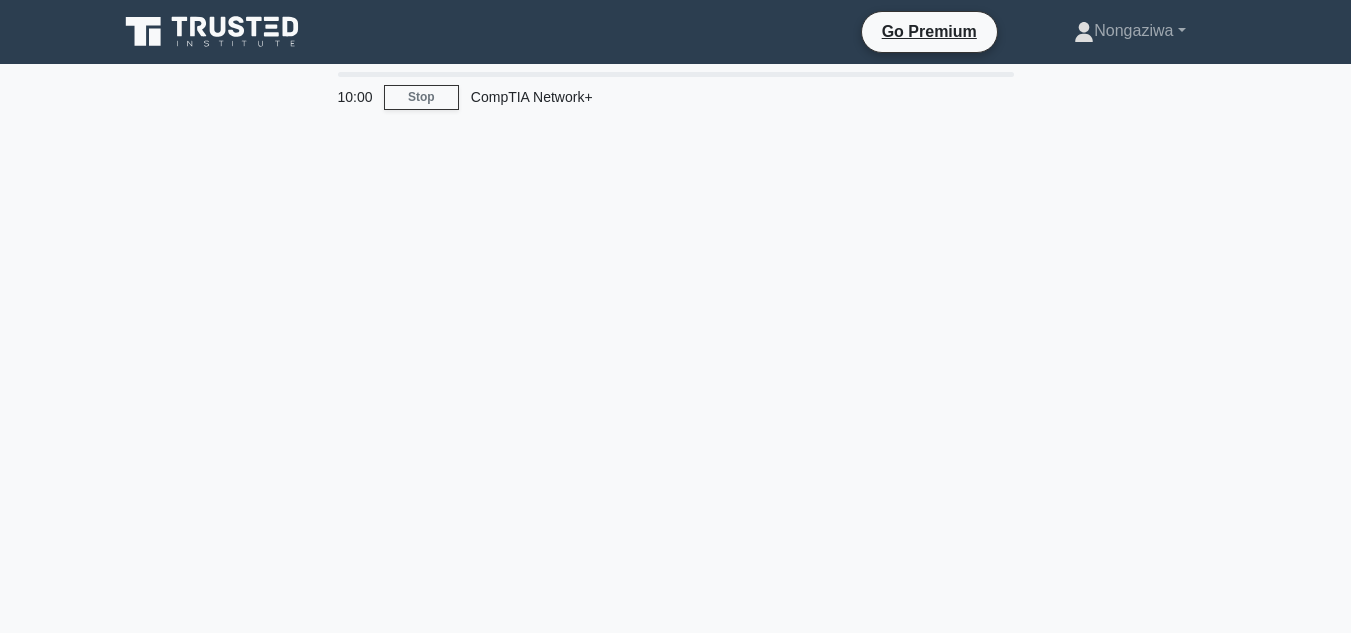 scroll, scrollTop: 0, scrollLeft: 0, axis: both 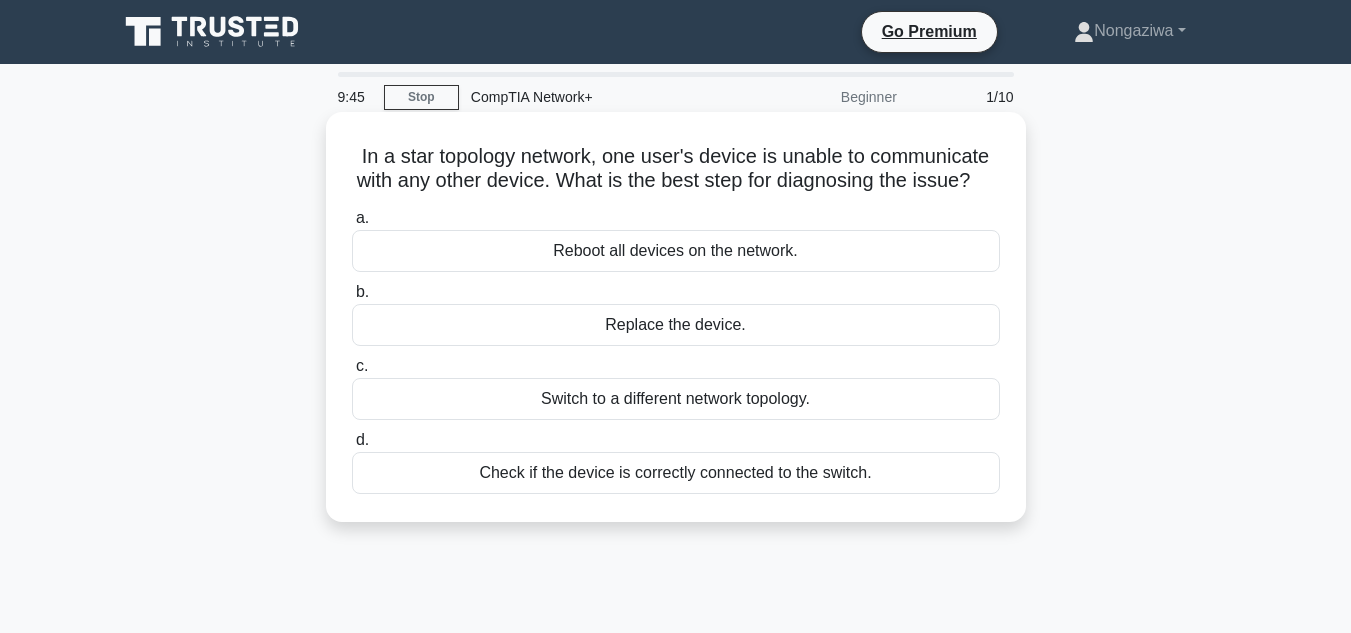 click on "Check if the device is correctly connected to the switch." at bounding box center [676, 473] 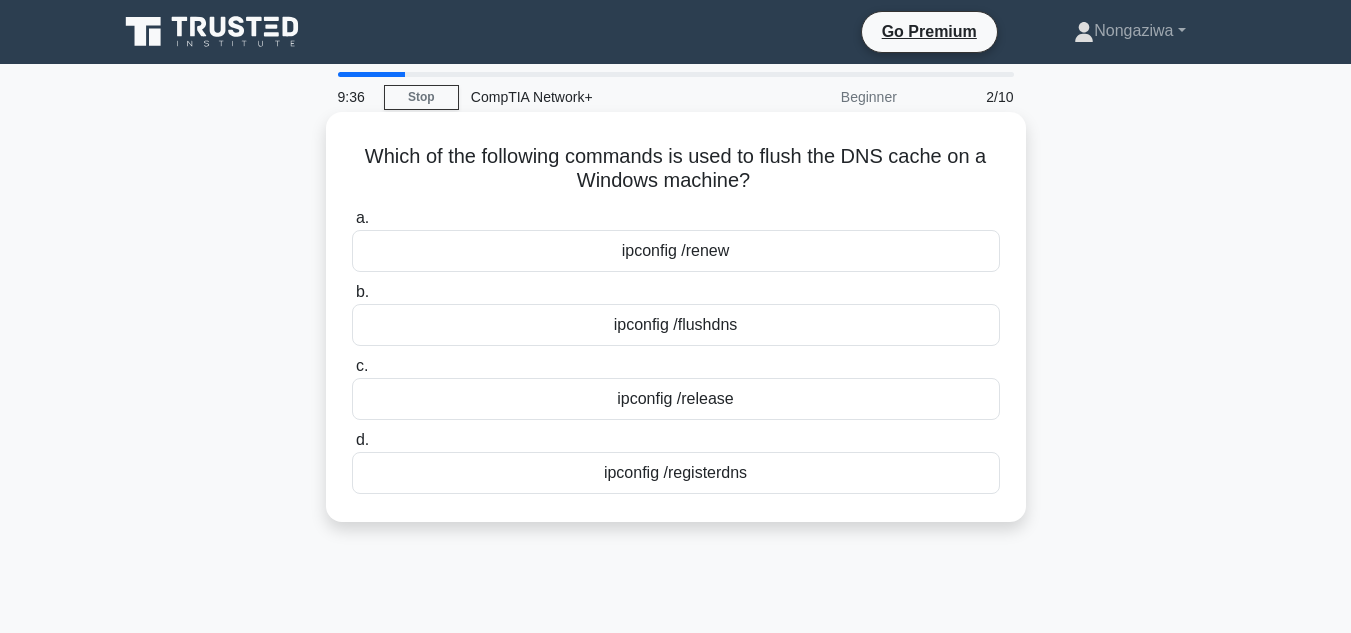 click on "ipconfig /flushdns" at bounding box center (676, 325) 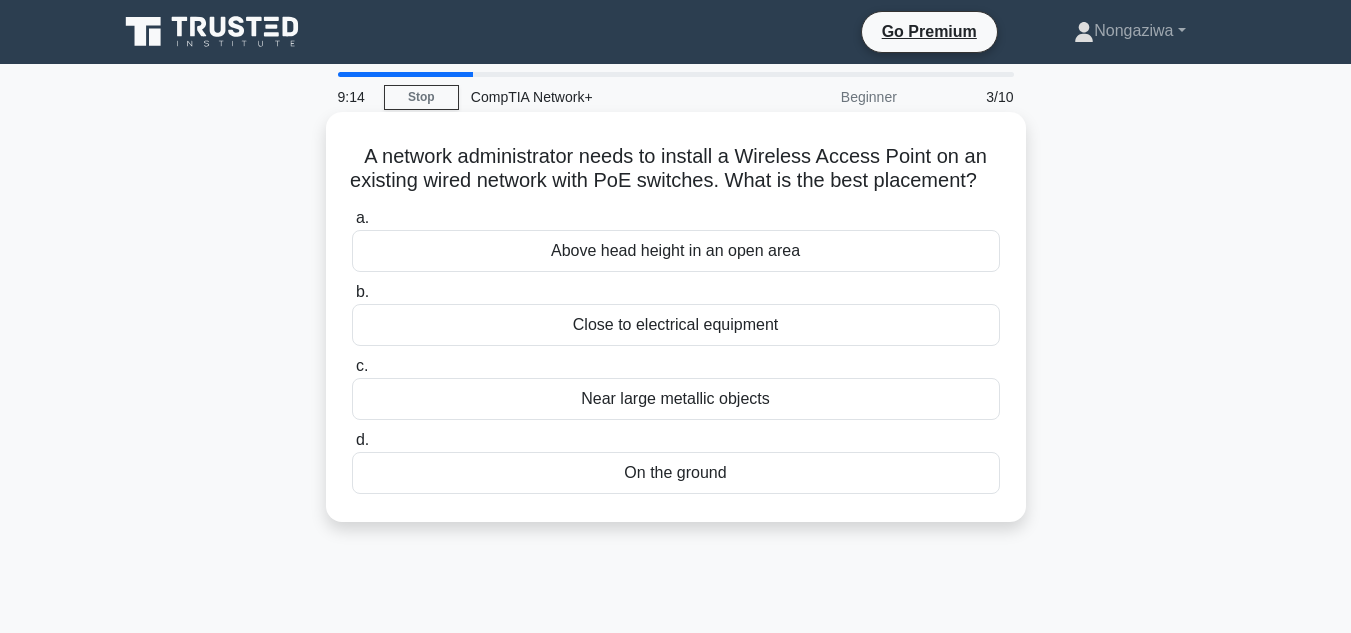 click on "Above head height in an open area" at bounding box center [676, 251] 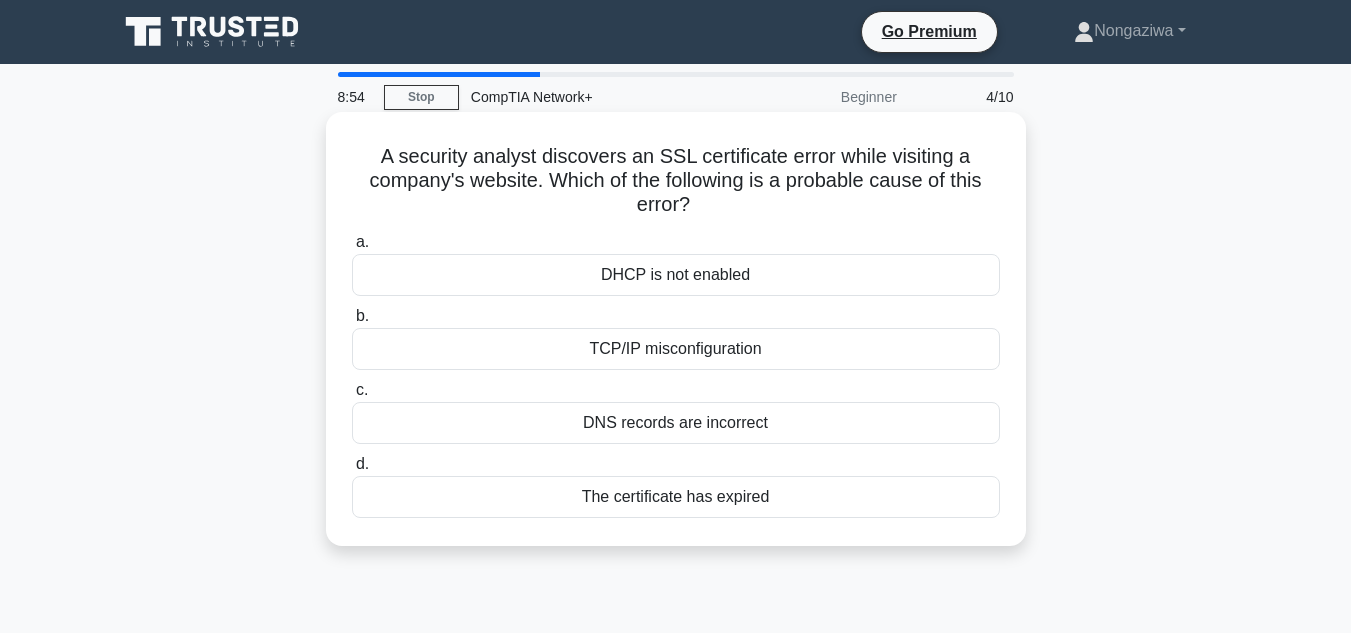 click on "The certificate has expired" at bounding box center (676, 497) 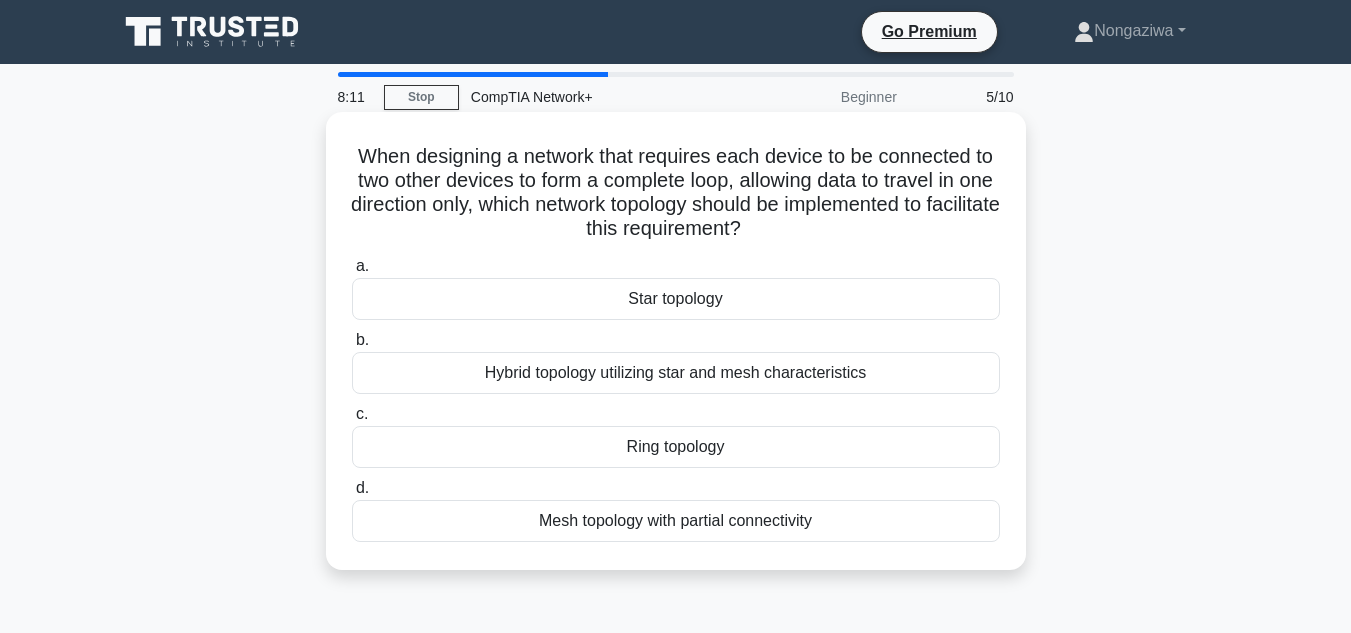 click on "Star topology" at bounding box center [676, 299] 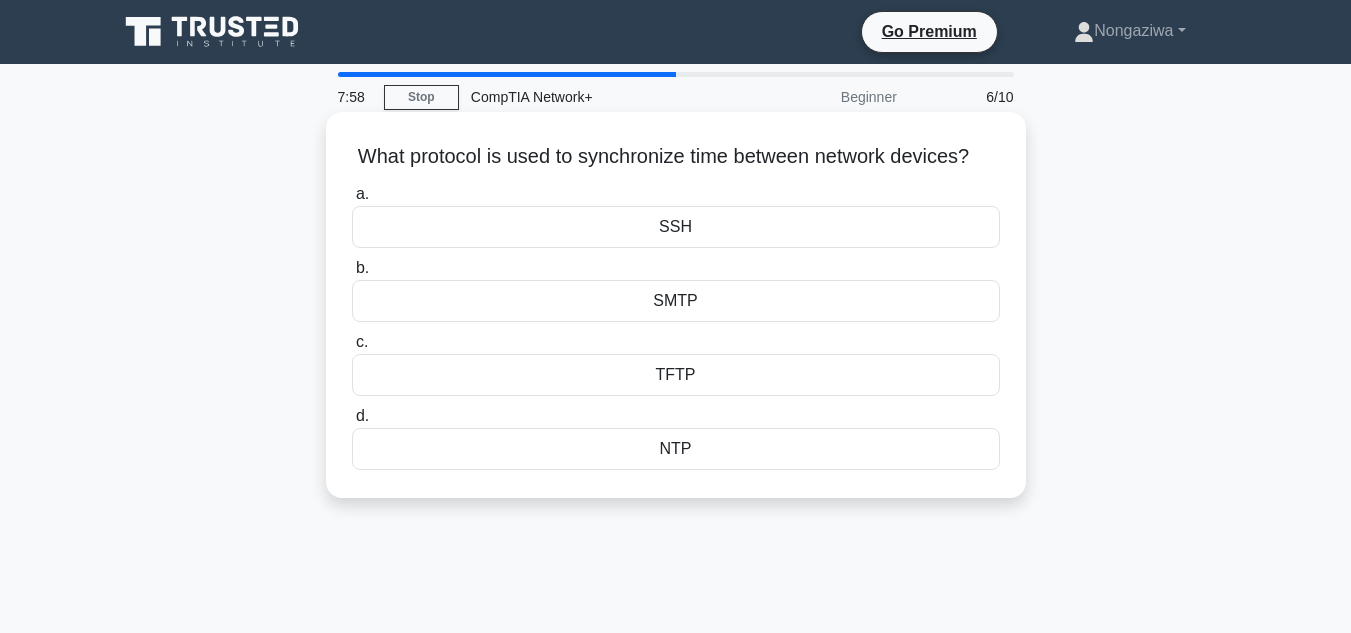 click on "TFTP" at bounding box center (676, 375) 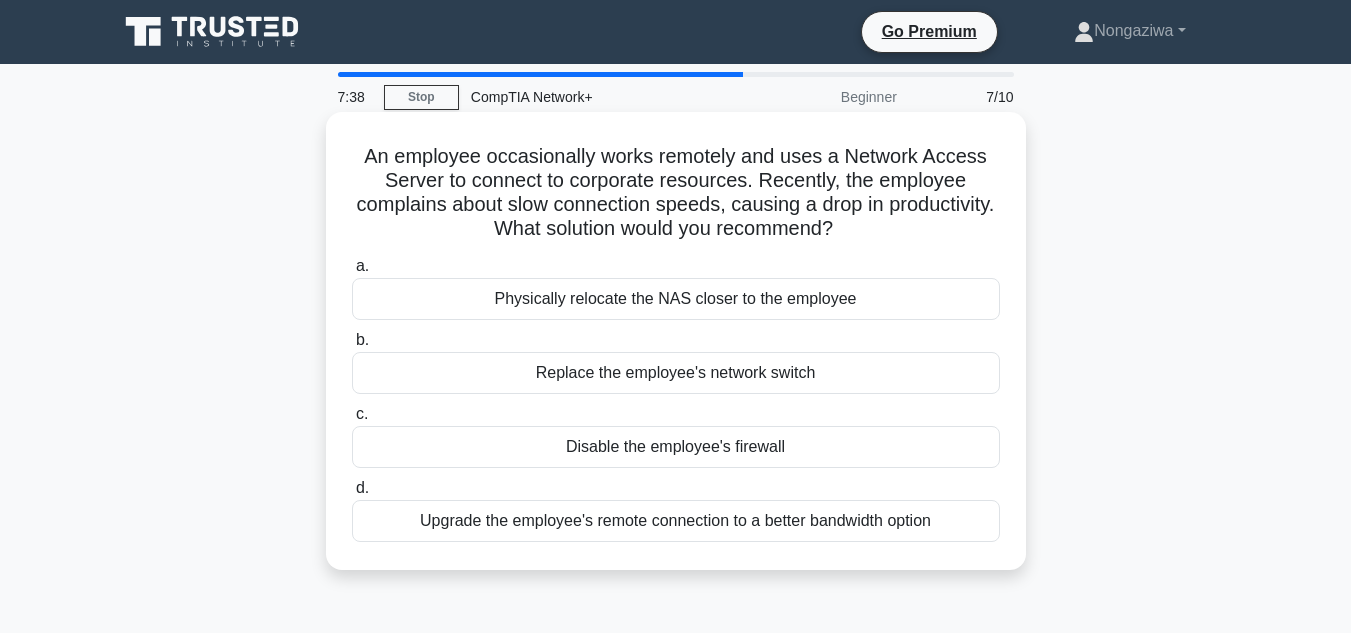 click on "Upgrade the employee's remote connection to a better bandwidth option" at bounding box center [676, 521] 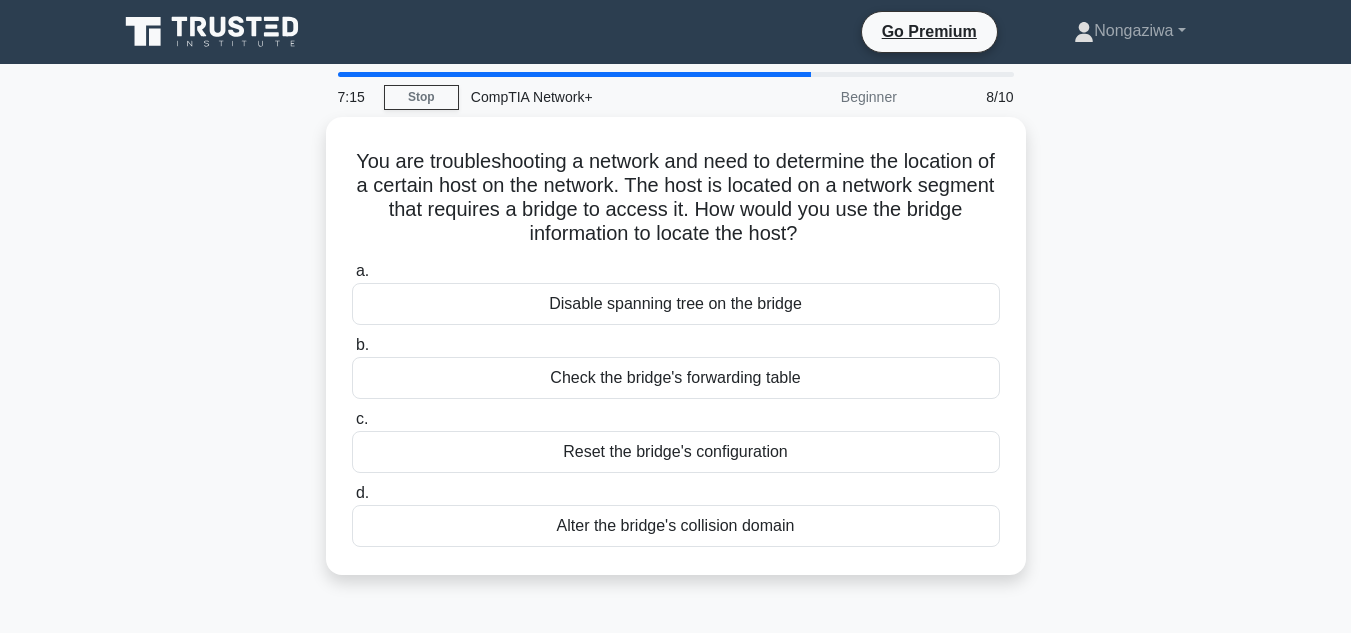 click on "Alter the bridge's collision domain" at bounding box center [676, 526] 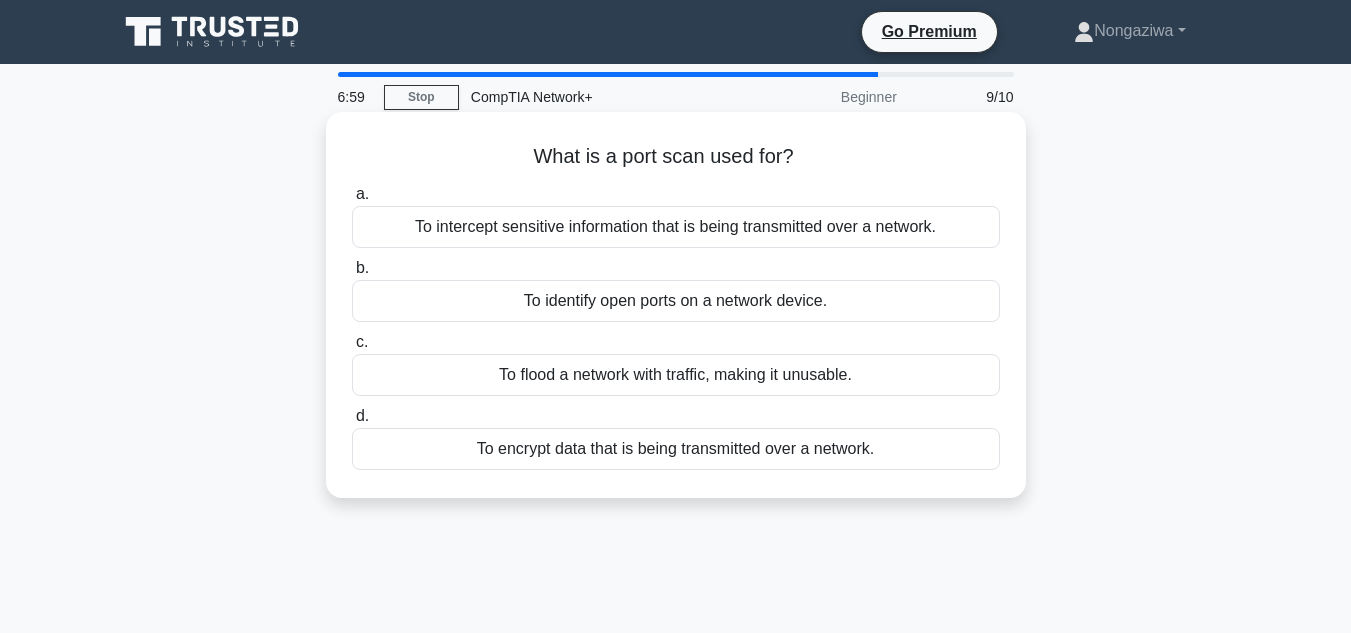 click on "To identify open ports on a network device." at bounding box center (676, 301) 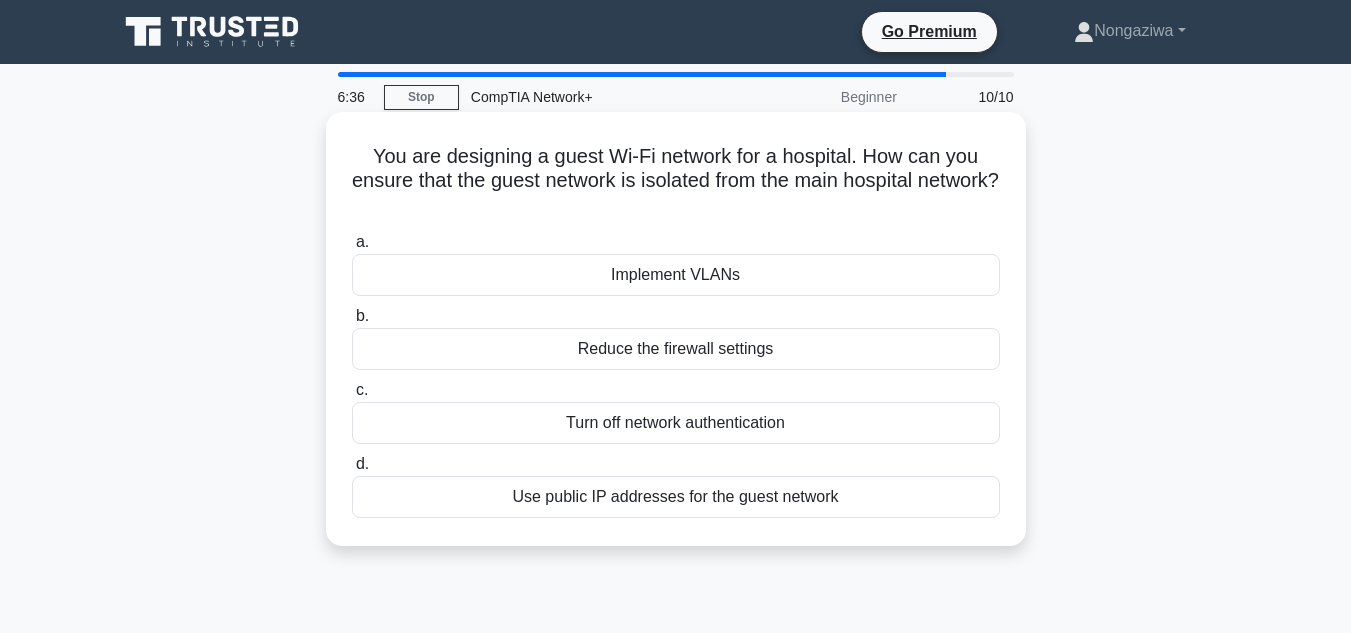 click on "Use public IP addresses for the guest network" at bounding box center (676, 497) 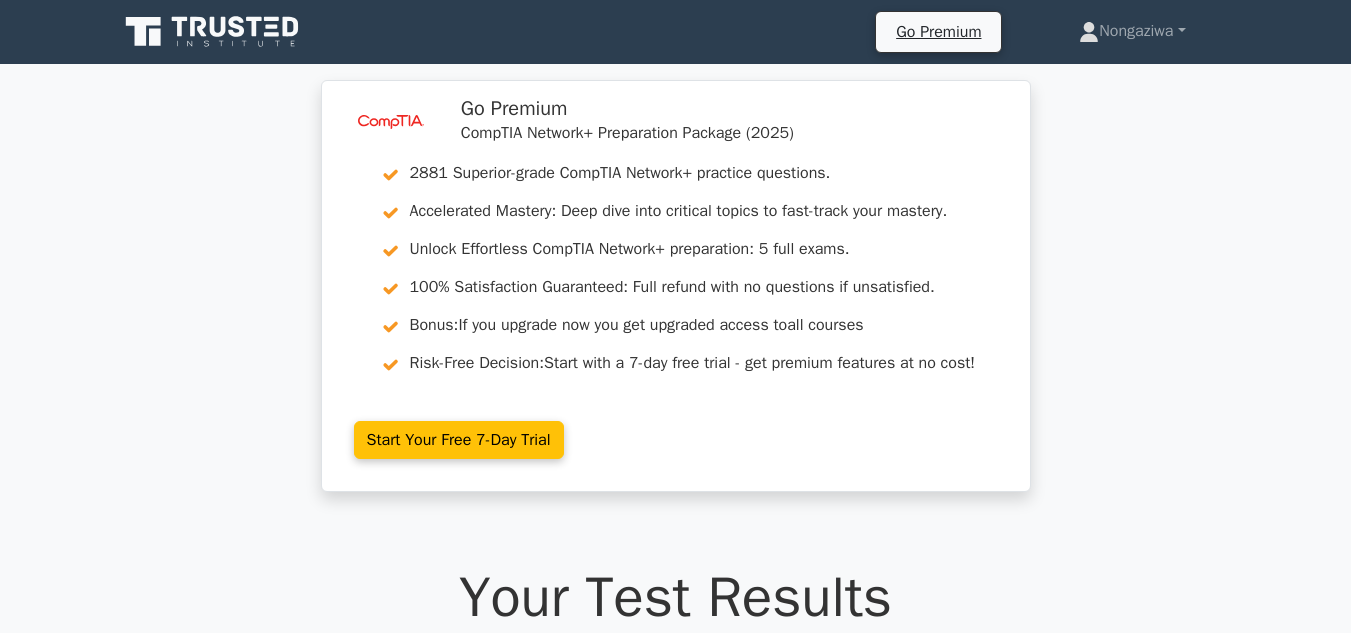 scroll, scrollTop: 0, scrollLeft: 0, axis: both 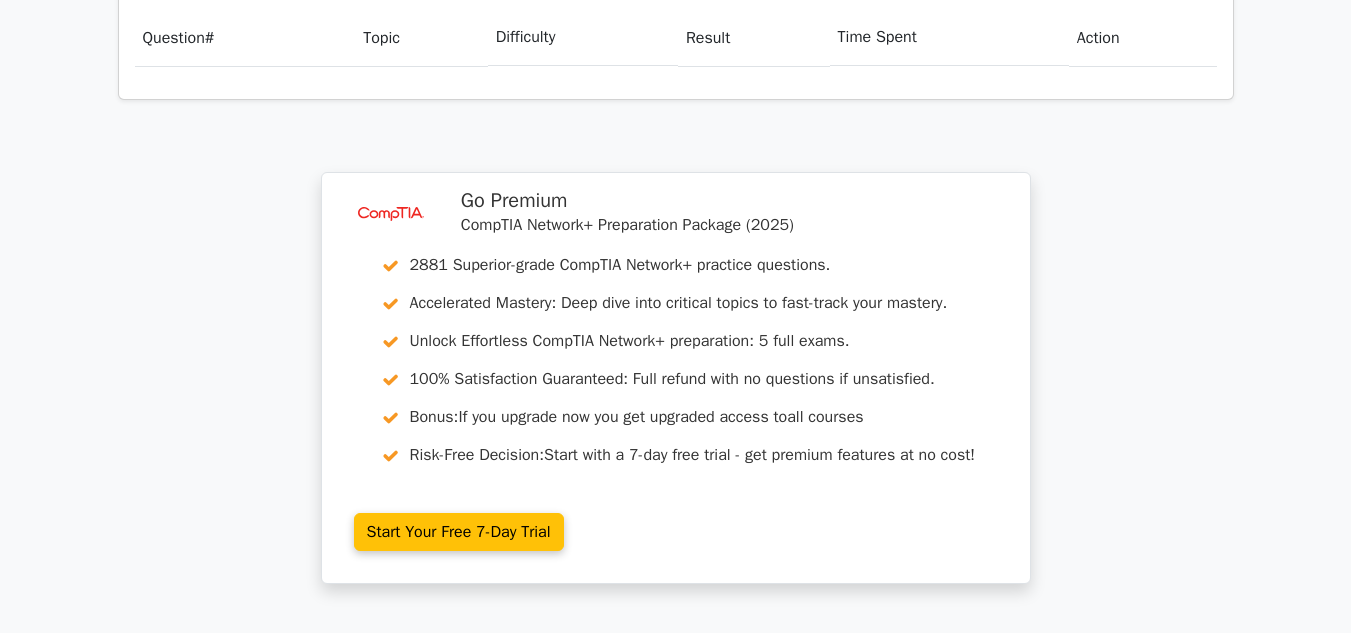 drag, startPoint x: 1360, startPoint y: 271, endPoint x: 1365, endPoint y: 462, distance: 191.06543 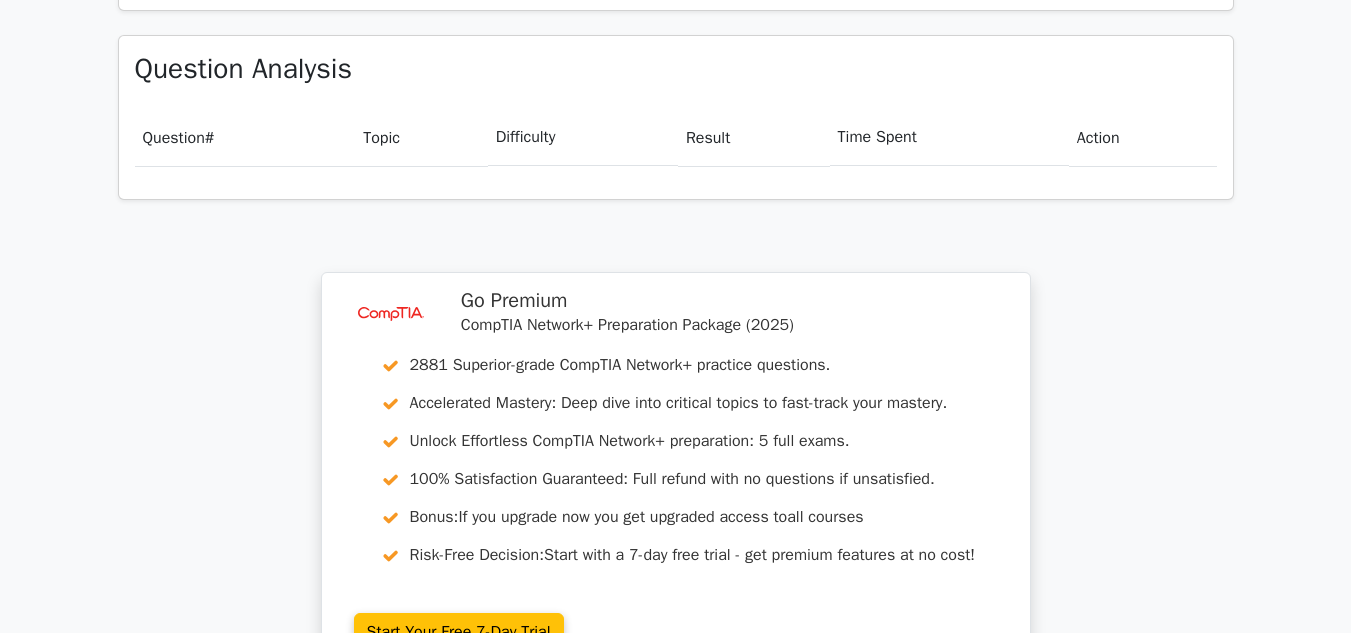 drag, startPoint x: 1347, startPoint y: 434, endPoint x: 1360, endPoint y: 426, distance: 15.264338 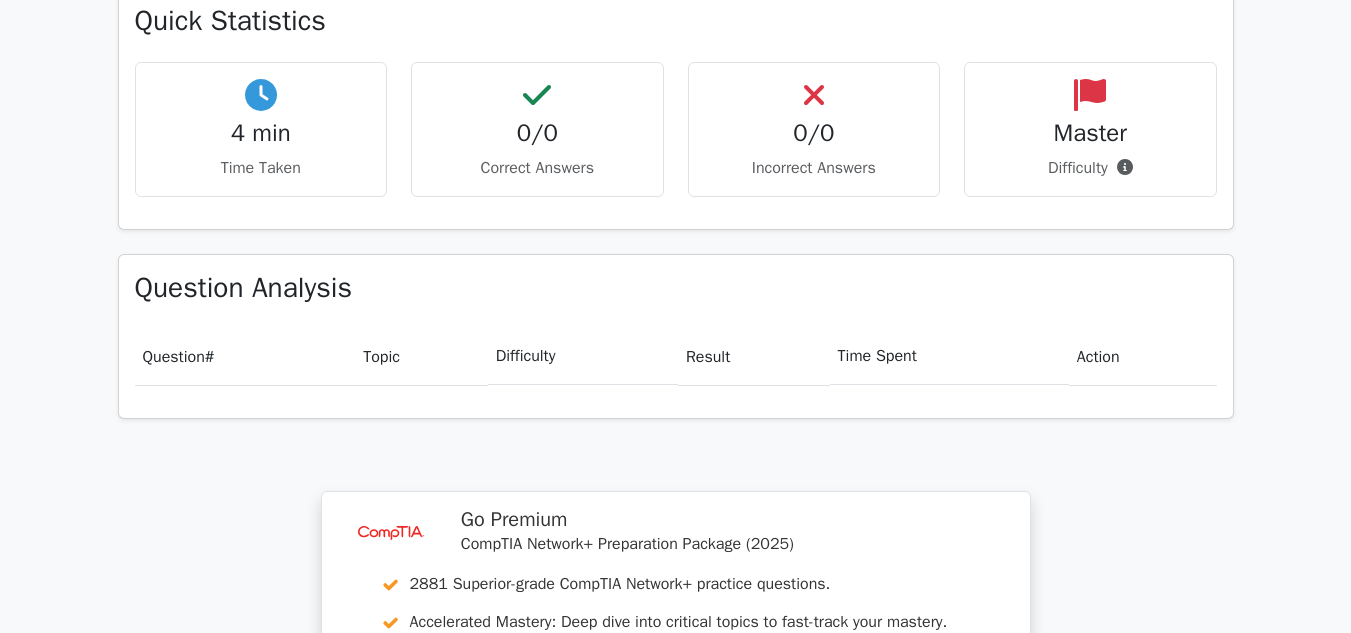 scroll, scrollTop: 927, scrollLeft: 0, axis: vertical 